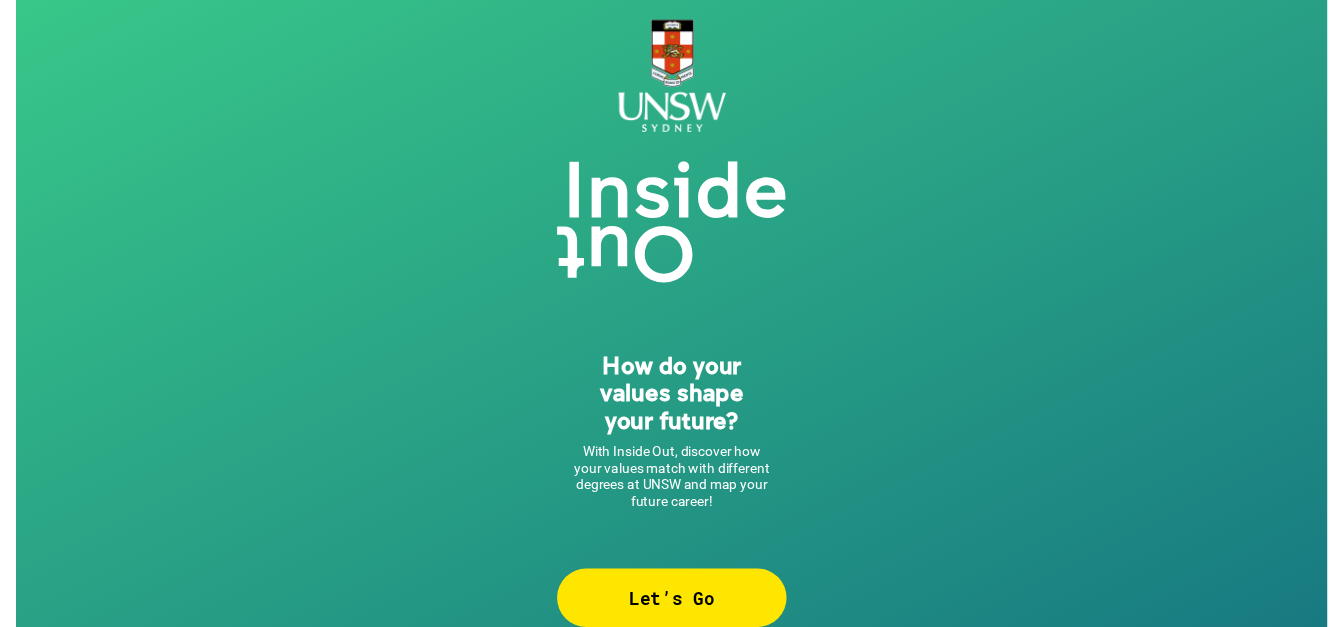 scroll, scrollTop: 30, scrollLeft: 0, axis: vertical 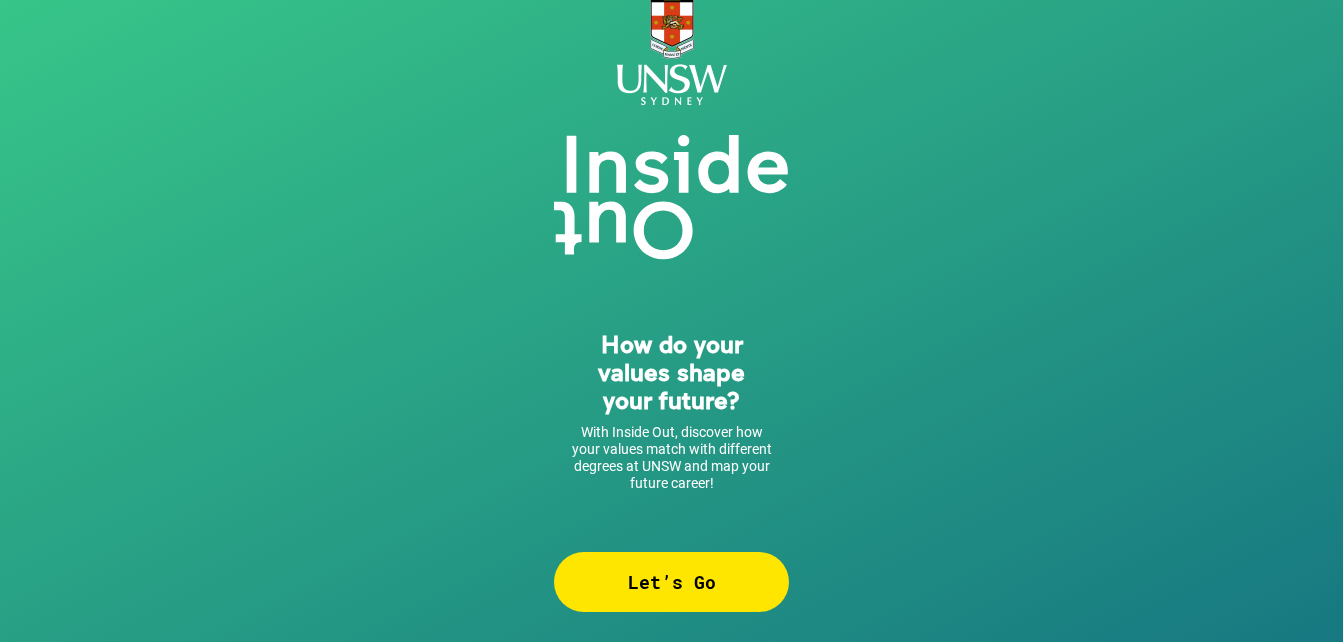 click on "Let’s Go" at bounding box center [671, 582] 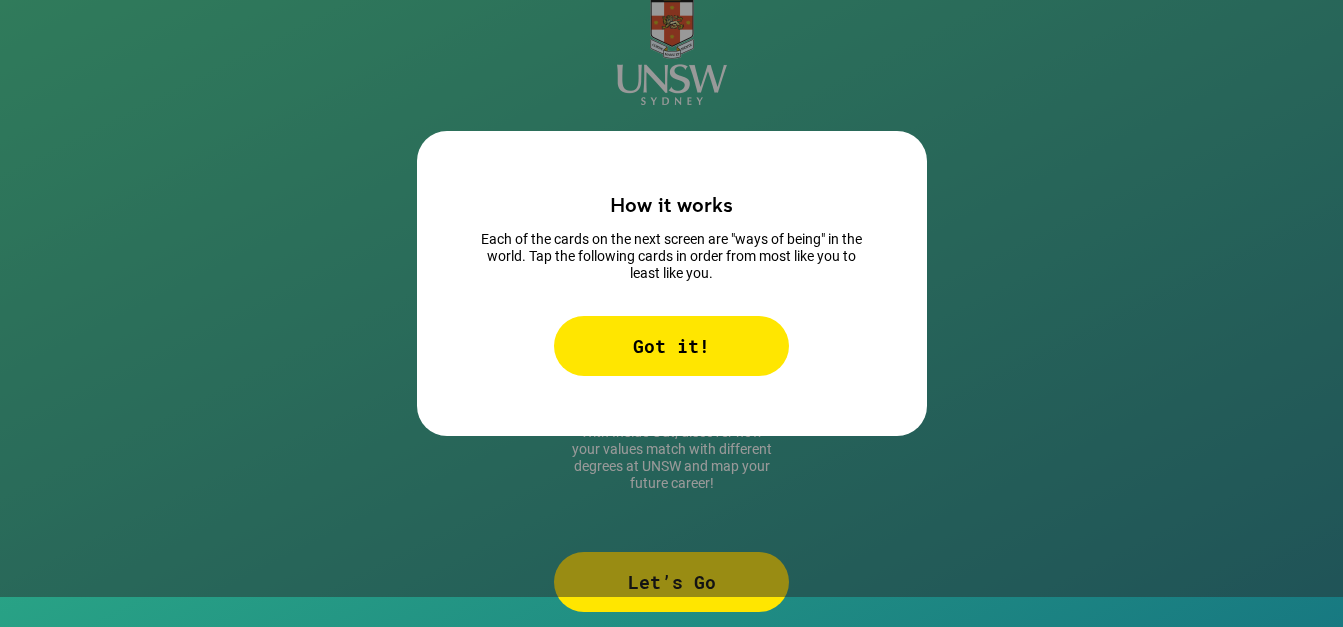 click on "Got it!" at bounding box center [671, 346] 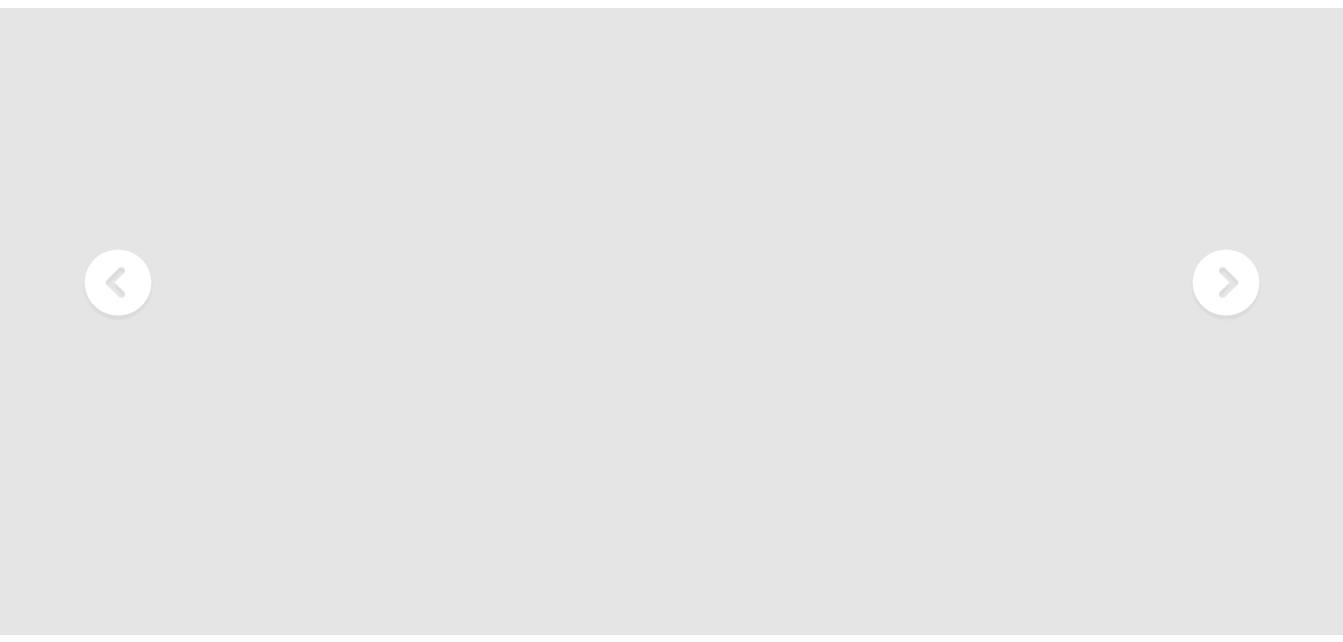 scroll, scrollTop: 0, scrollLeft: 0, axis: both 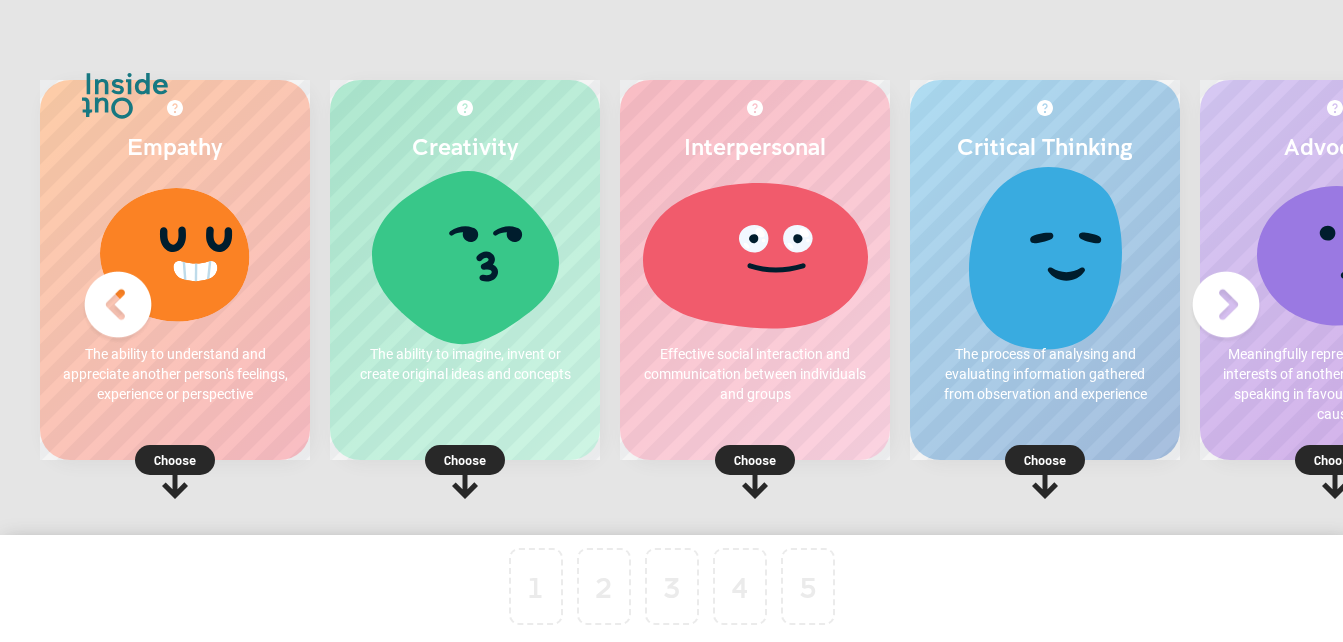 click at bounding box center [175, 460] 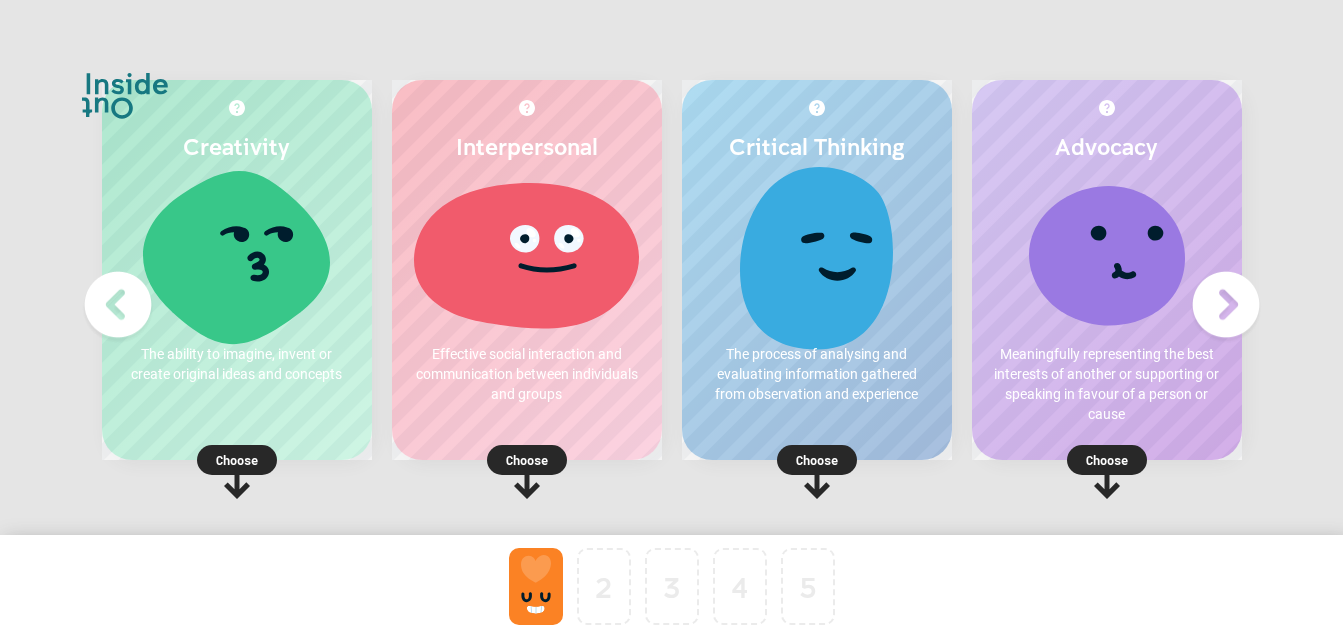 click at bounding box center [1226, 305] 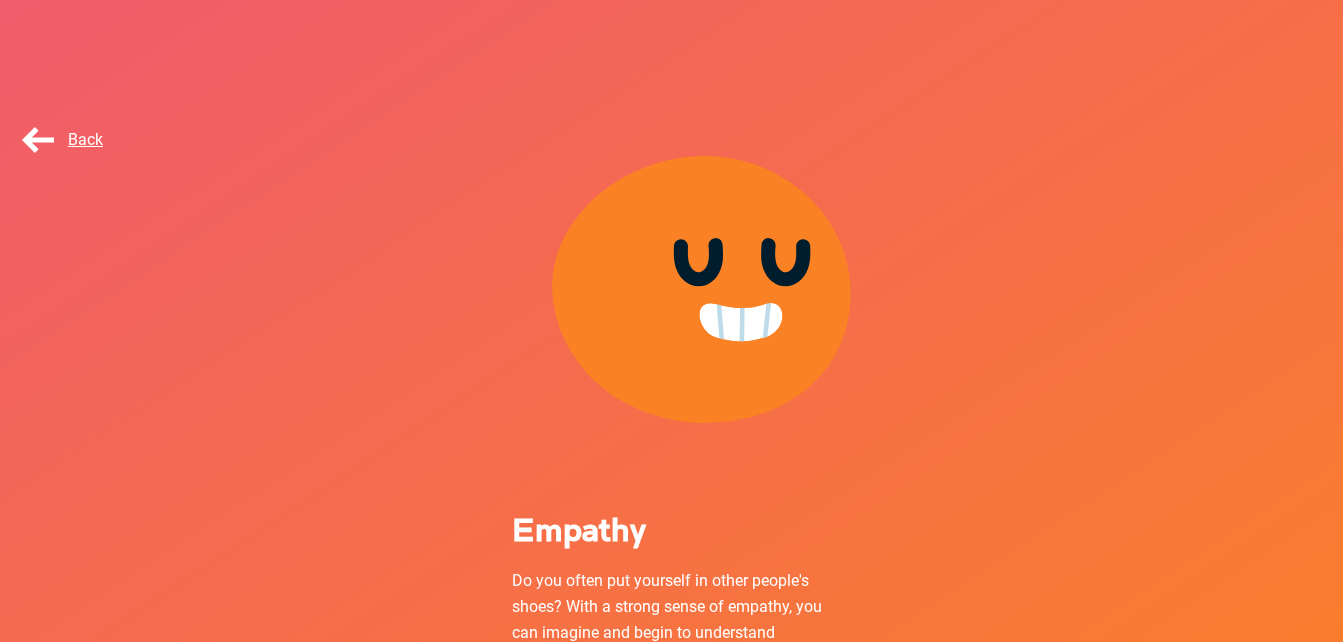 scroll, scrollTop: 246, scrollLeft: 0, axis: vertical 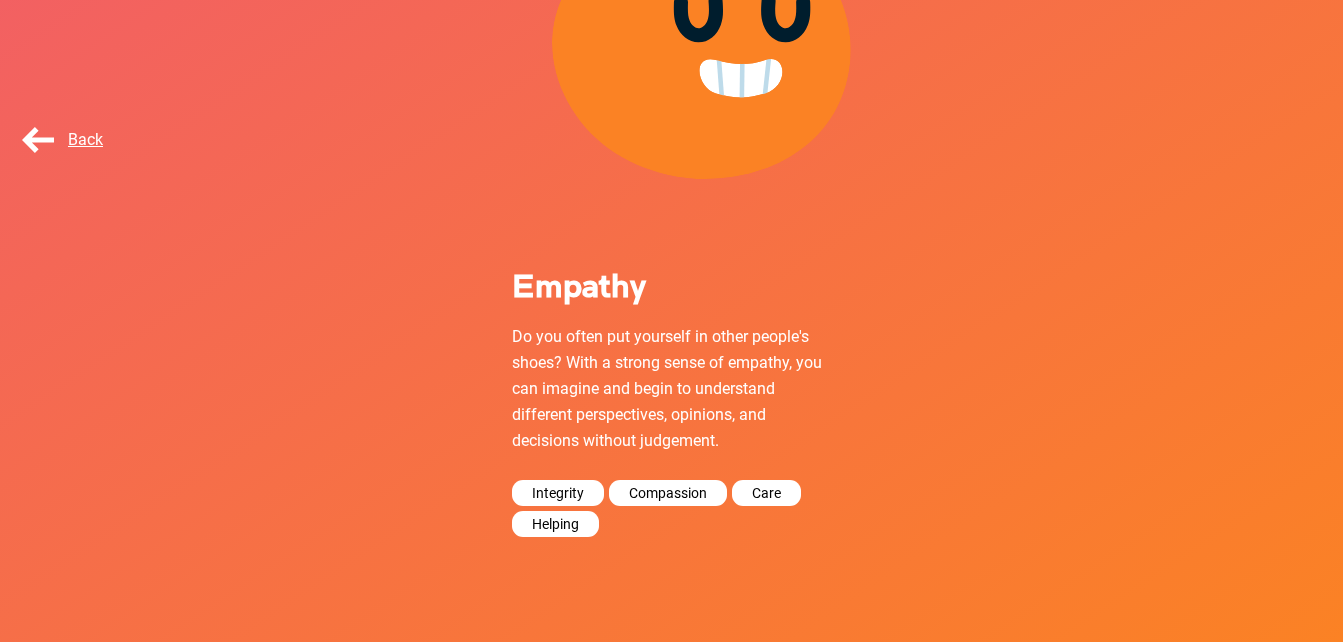 click on "Back" at bounding box center [60, 139] 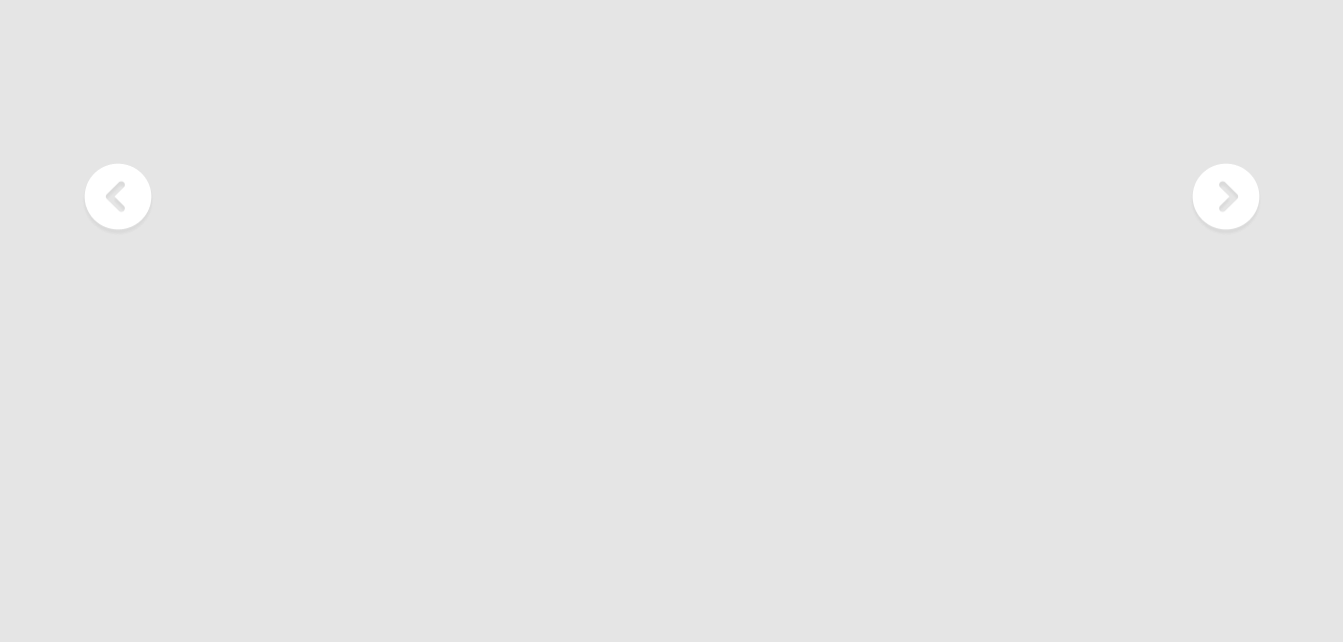 scroll, scrollTop: 0, scrollLeft: 0, axis: both 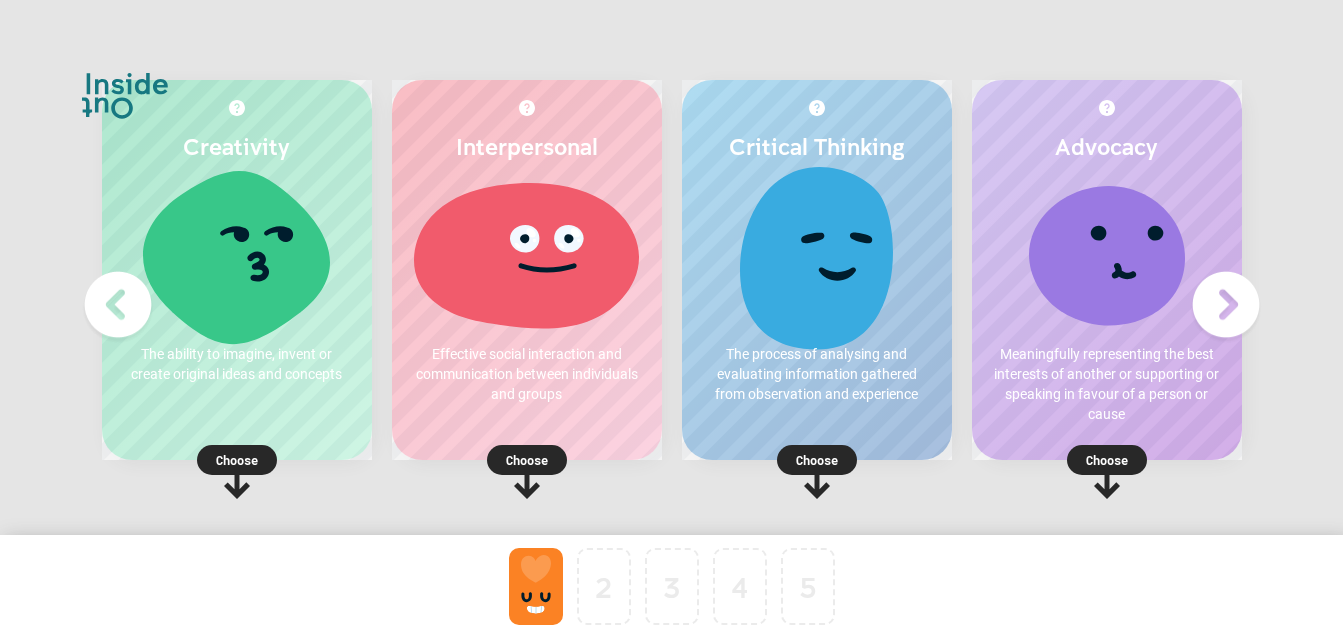 click on "Choose" at bounding box center [237, 460] 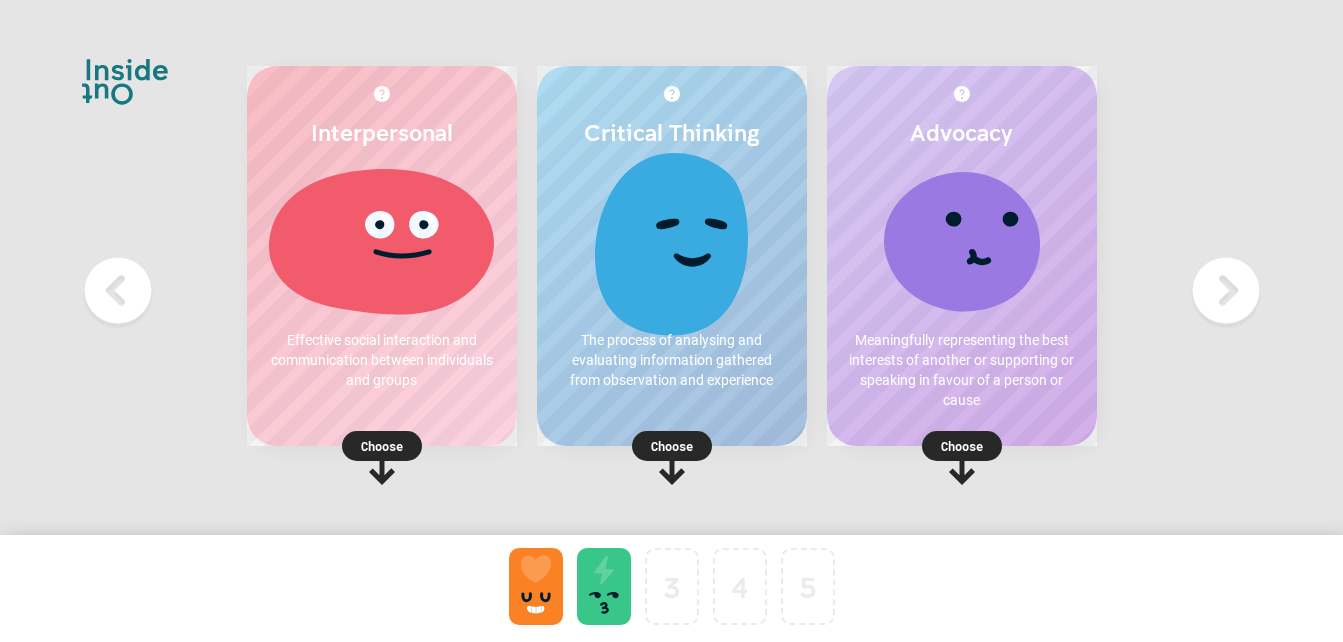 scroll, scrollTop: 0, scrollLeft: 0, axis: both 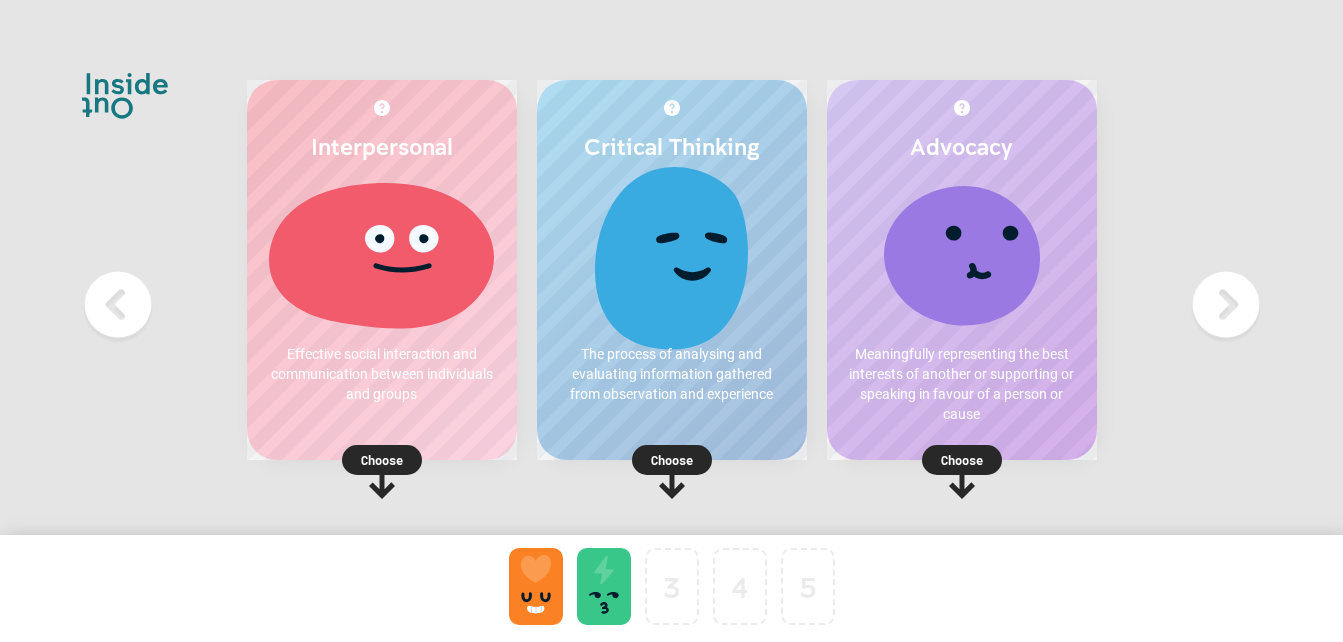 click on "Choose" at bounding box center [382, 460] 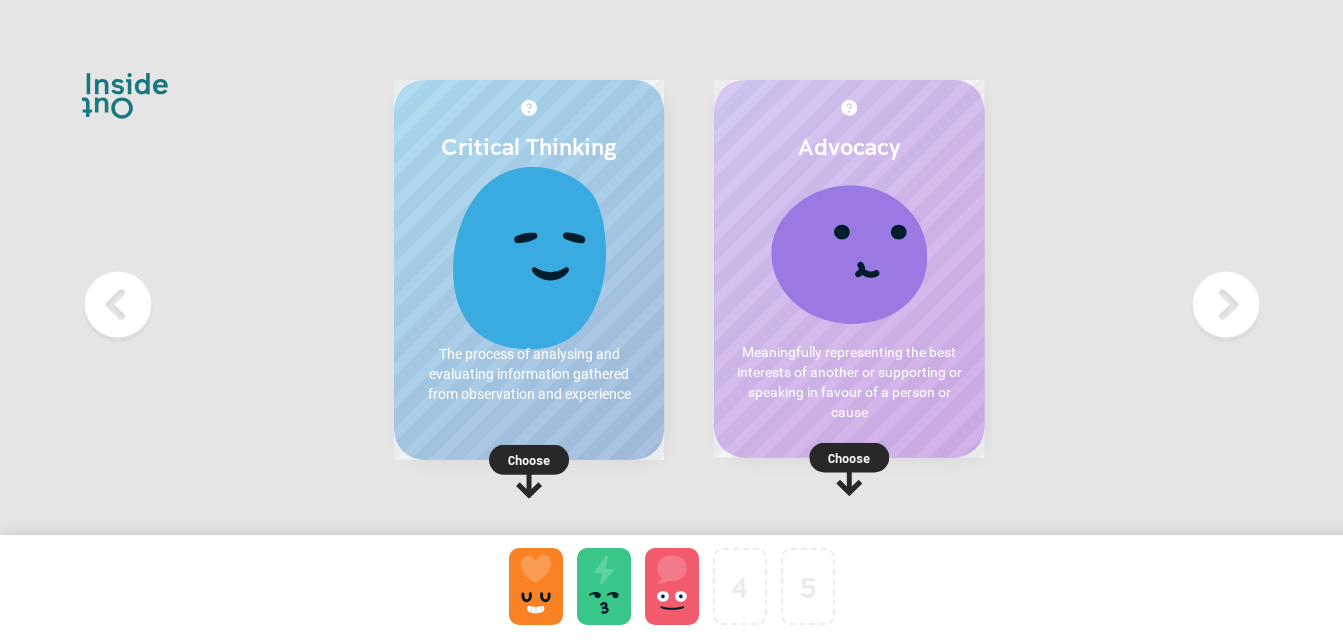 click on "Choose" at bounding box center [529, 460] 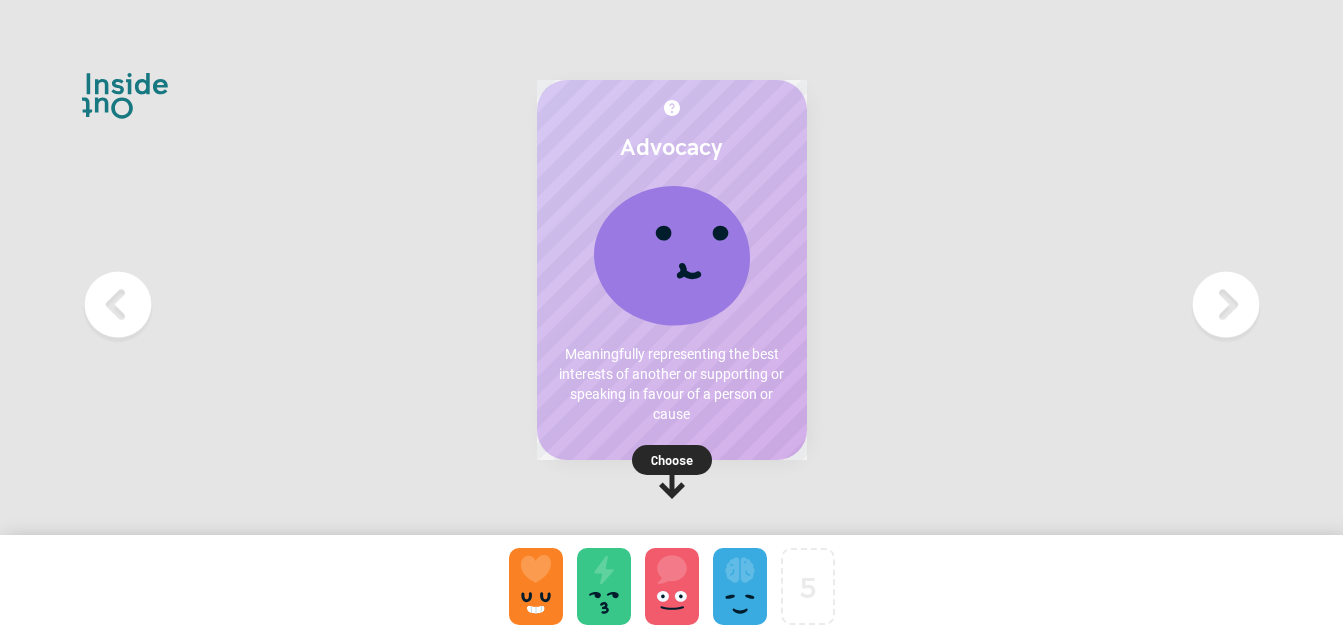 click on "Choose" at bounding box center [672, 460] 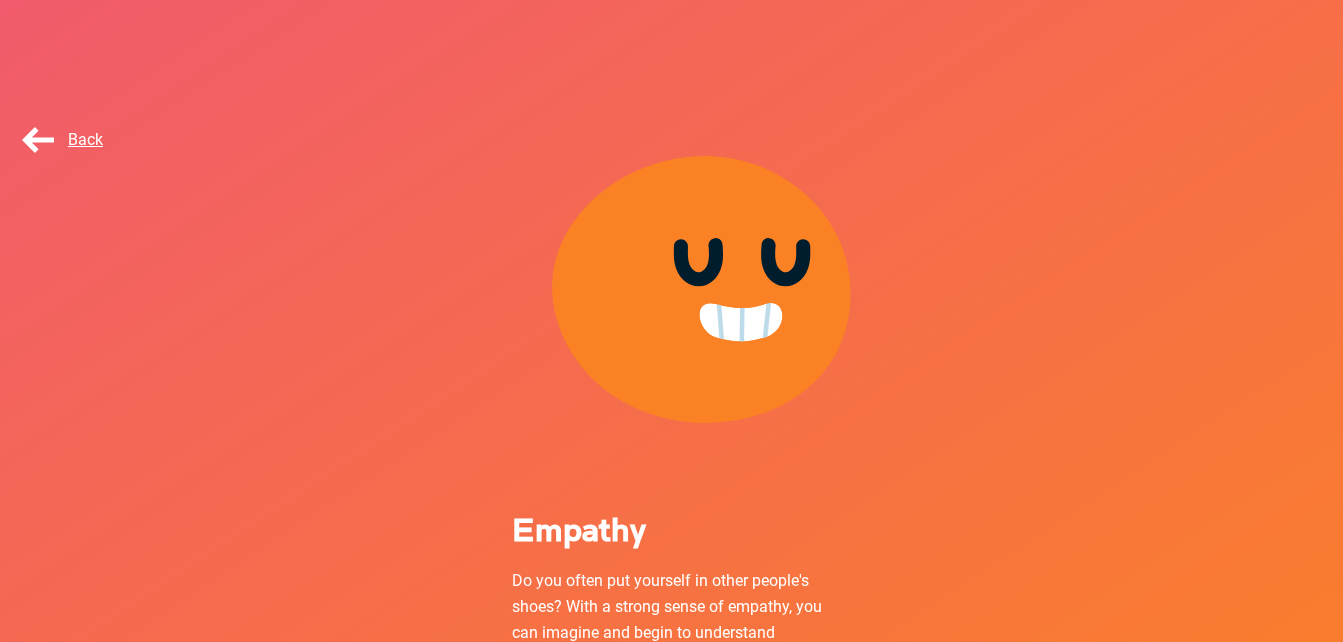 click on "Back" at bounding box center [60, 139] 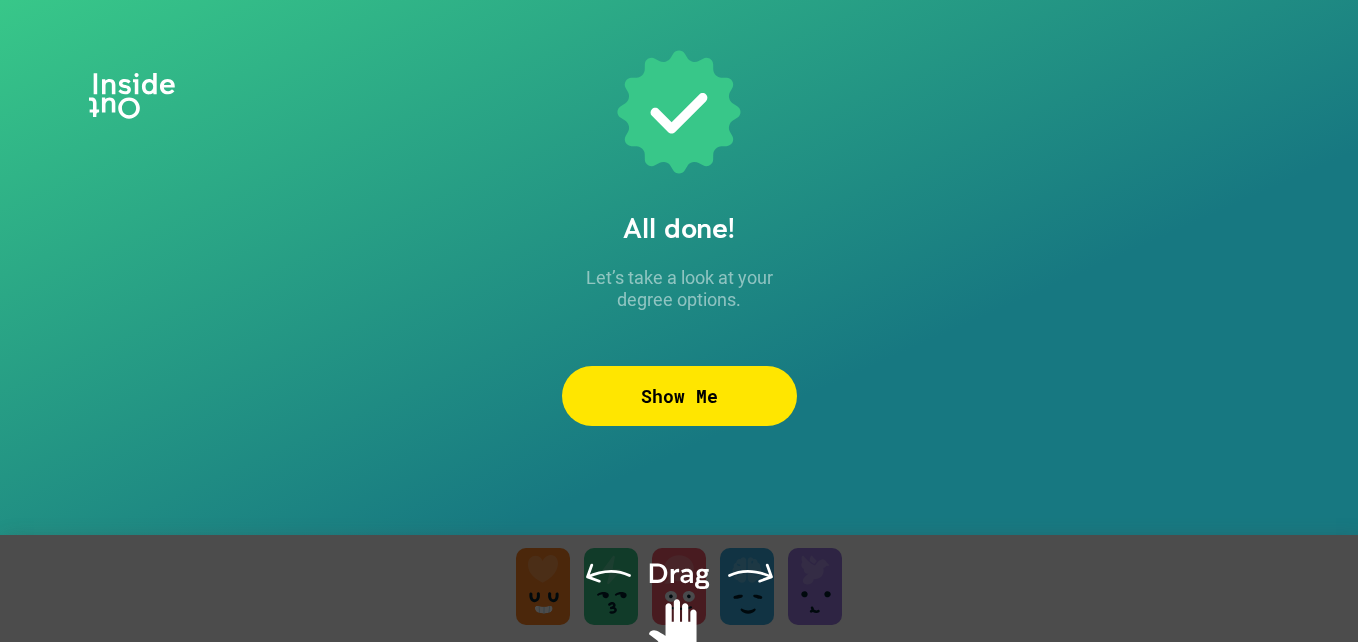 drag, startPoint x: 704, startPoint y: 590, endPoint x: 462, endPoint y: 572, distance: 242.6685 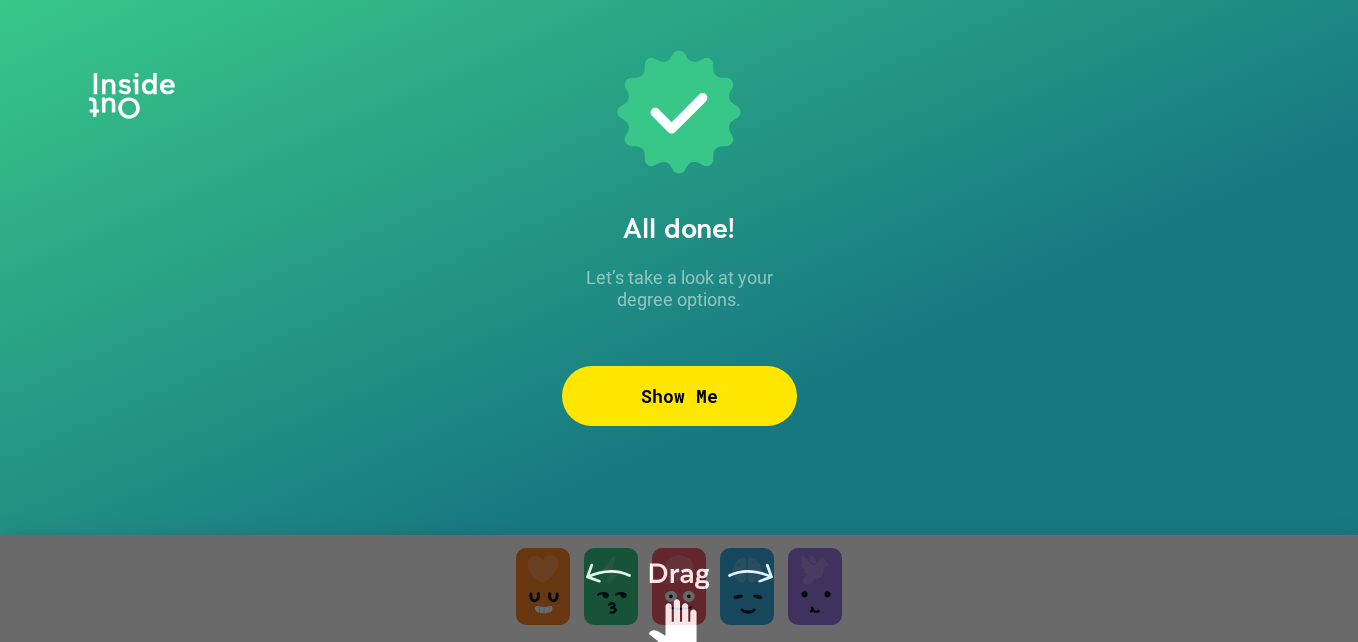 drag, startPoint x: 732, startPoint y: 572, endPoint x: 703, endPoint y: 559, distance: 31.780497 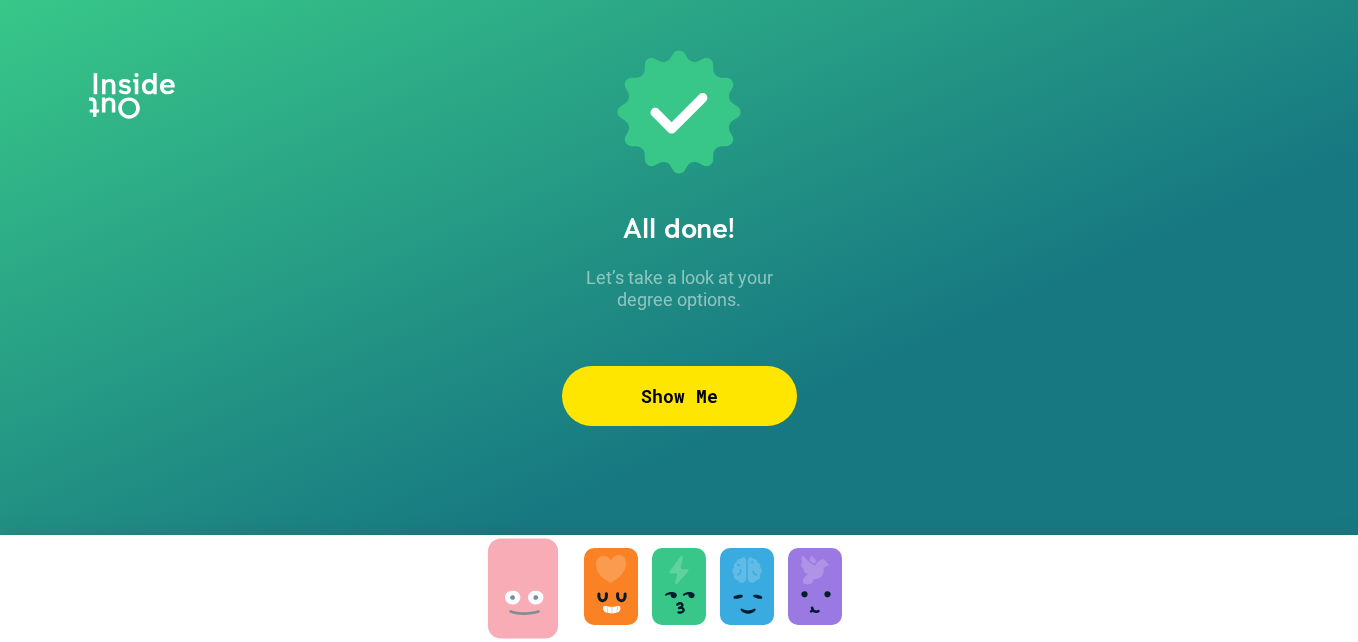 drag, startPoint x: 704, startPoint y: 559, endPoint x: 548, endPoint y: 561, distance: 156.01282 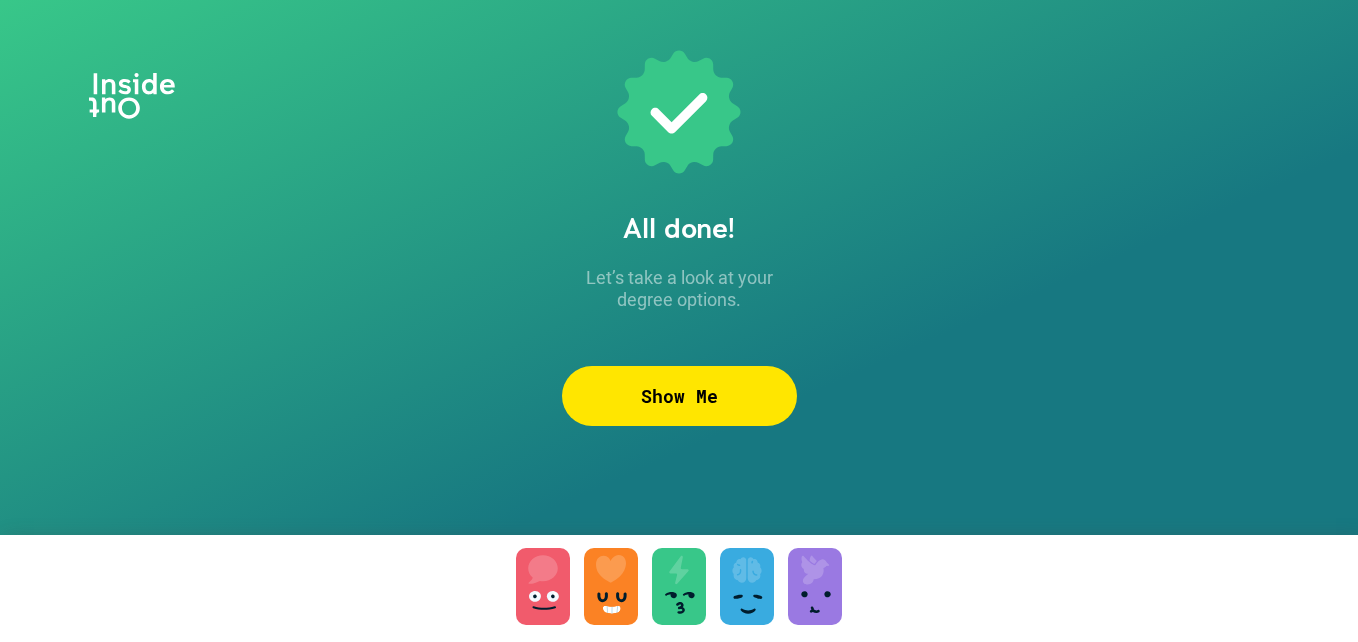 click at bounding box center [543, 586] 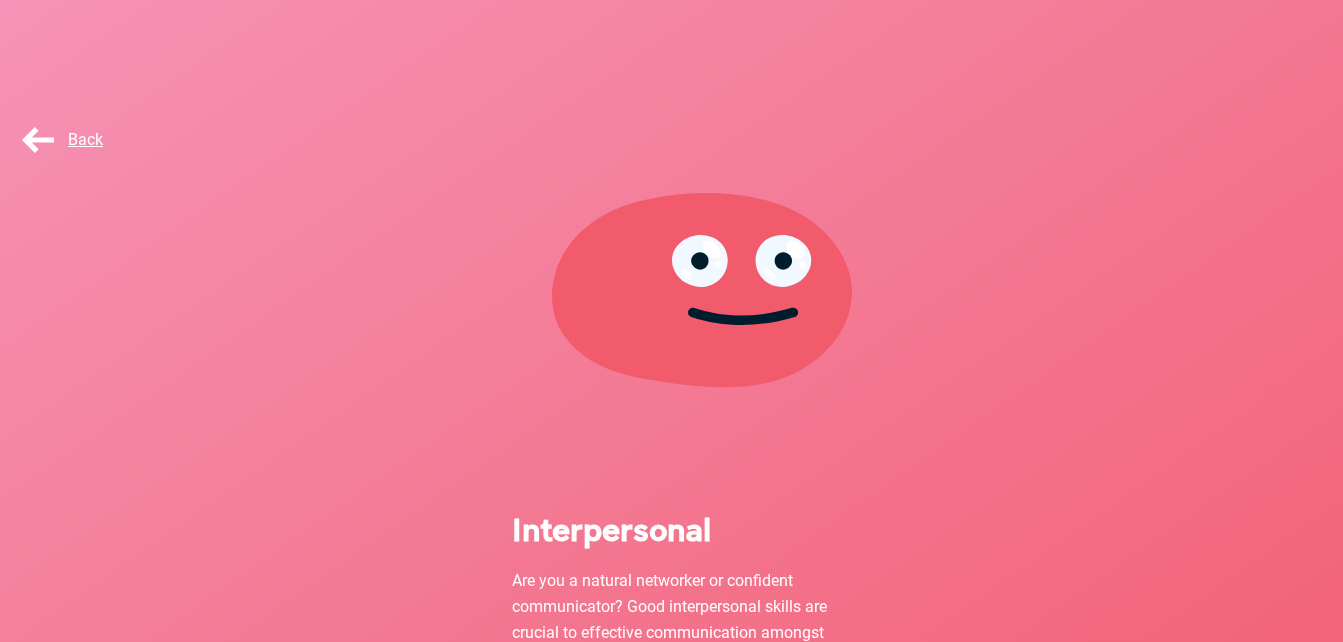 click on "Back" at bounding box center (68, 140) 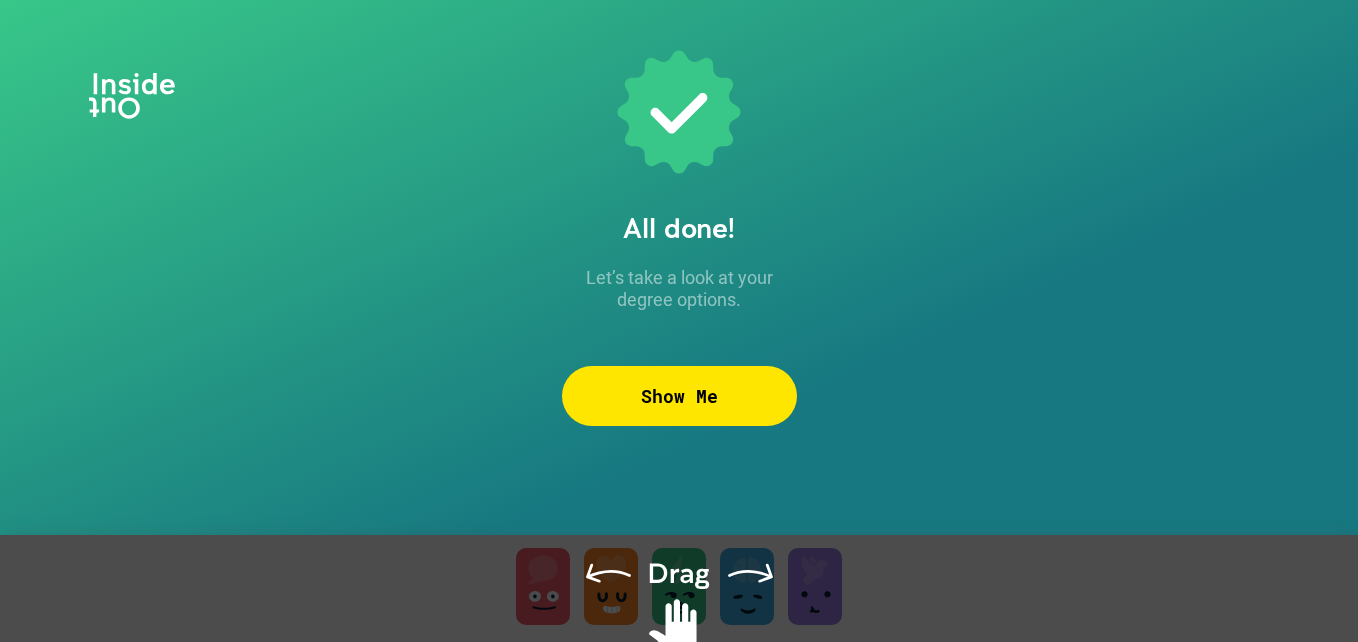 drag, startPoint x: 618, startPoint y: 588, endPoint x: 560, endPoint y: 587, distance: 58.00862 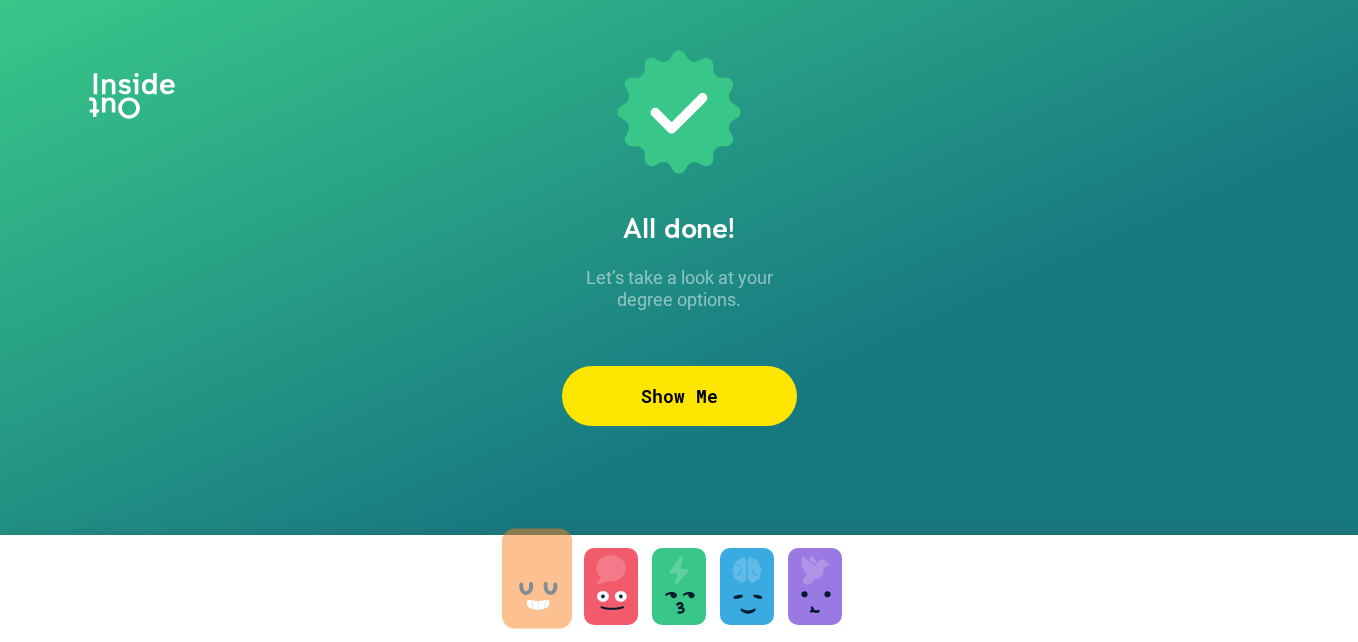 drag, startPoint x: 616, startPoint y: 588, endPoint x: 540, endPoint y: 578, distance: 76.655075 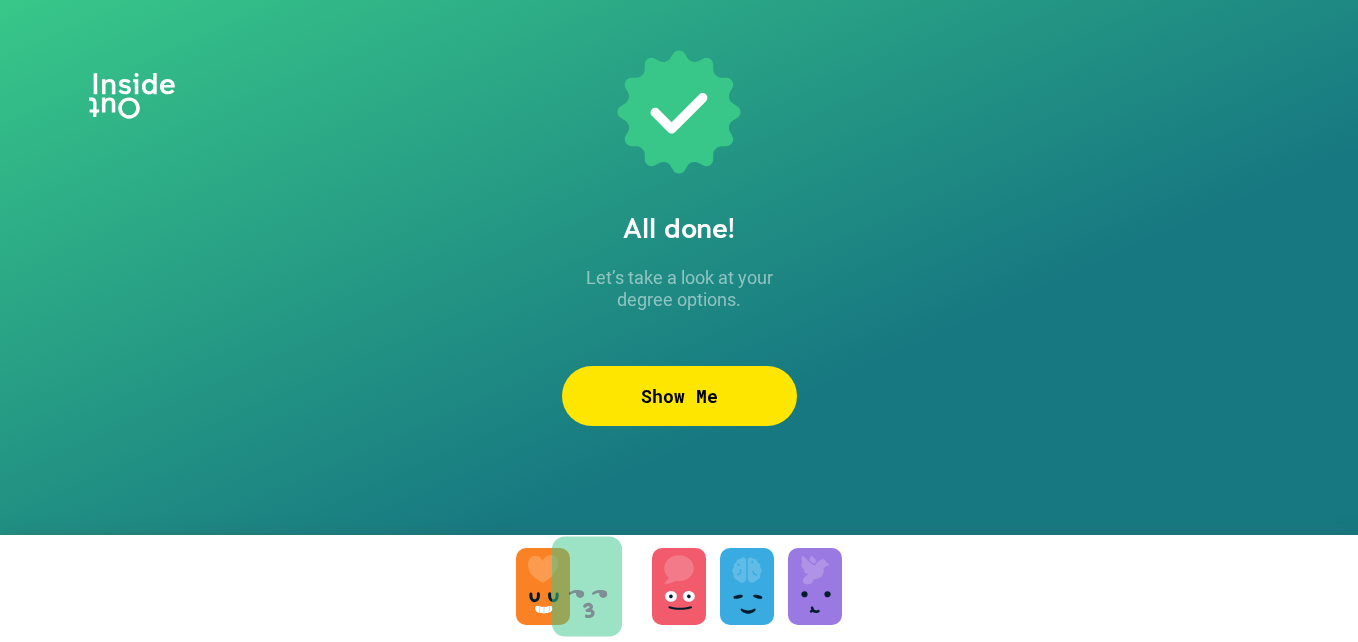 drag, startPoint x: 688, startPoint y: 588, endPoint x: 593, endPoint y: 588, distance: 95 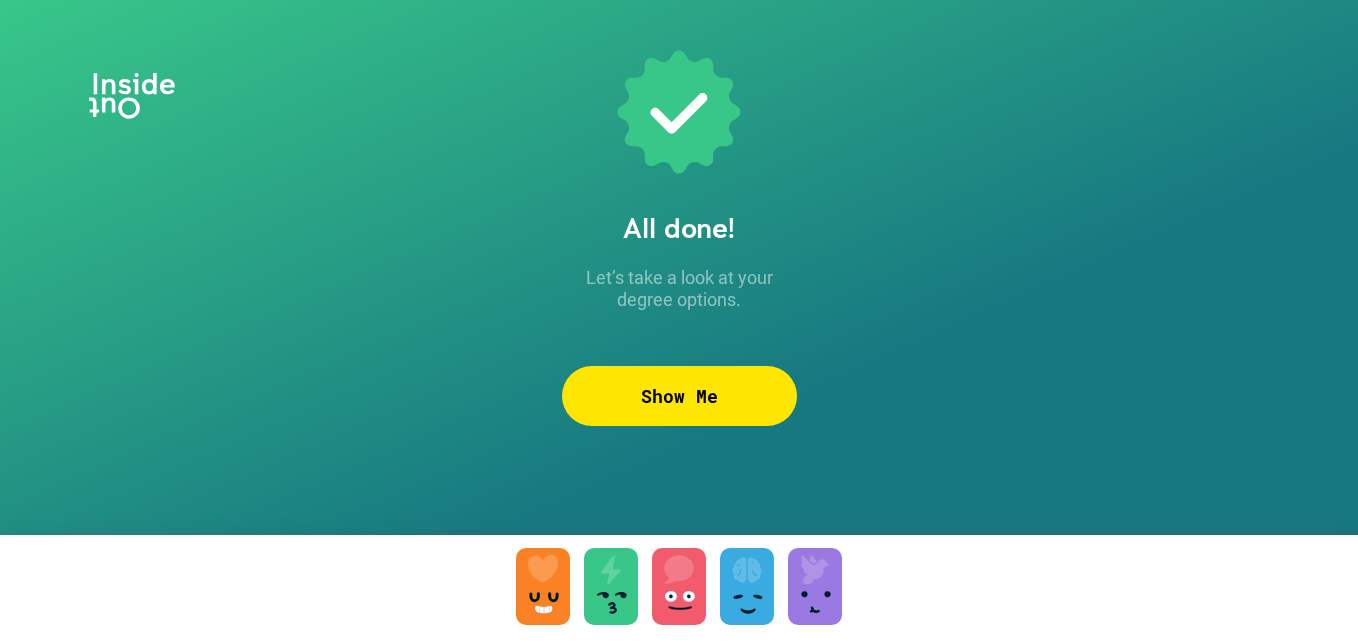 click at bounding box center (747, 586) 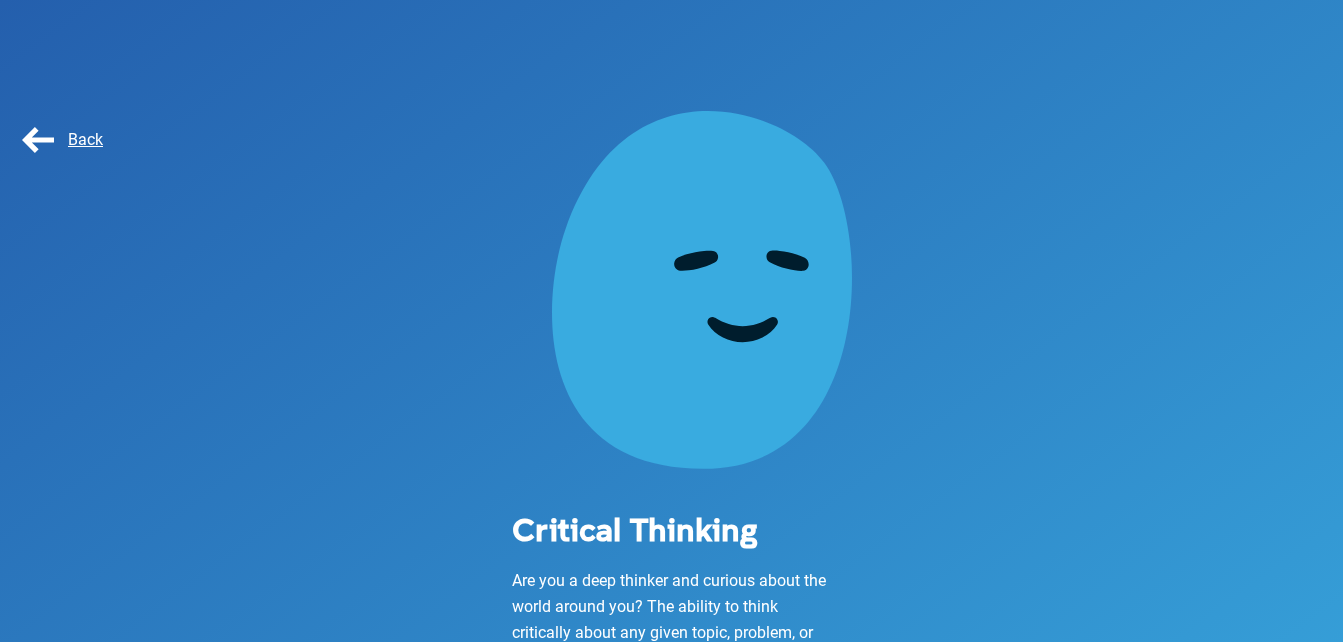 click on "Back" at bounding box center [68, 140] 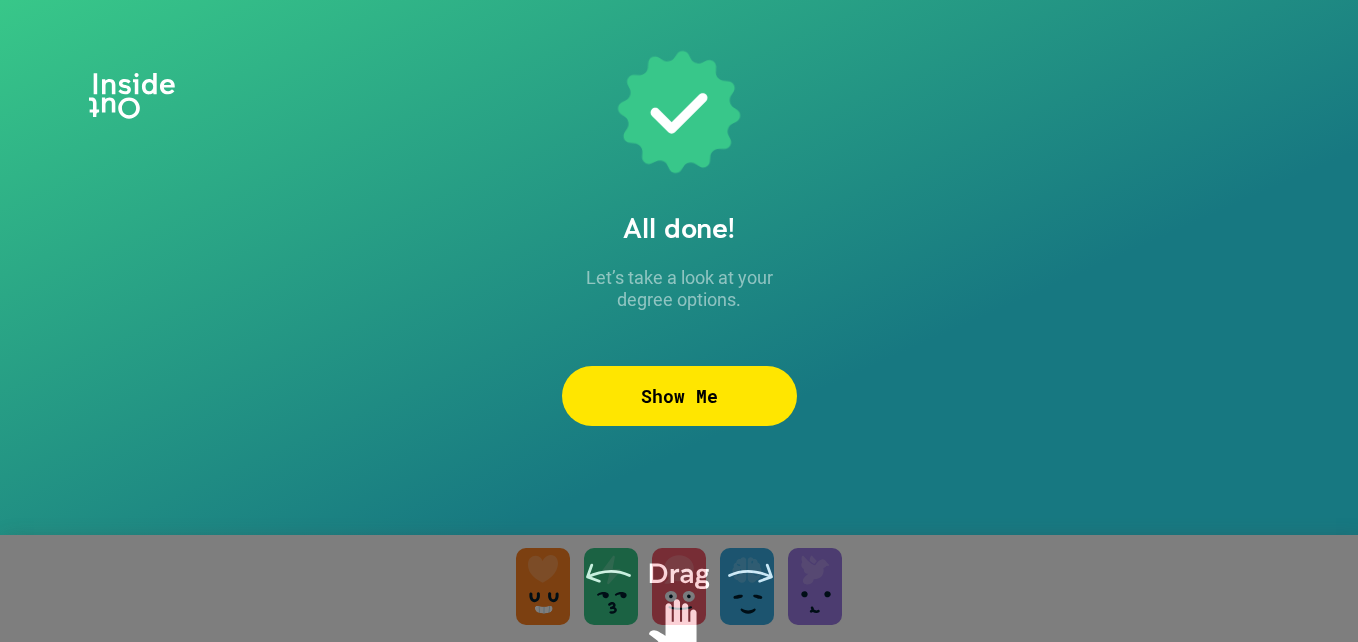 click at bounding box center (679, 613) 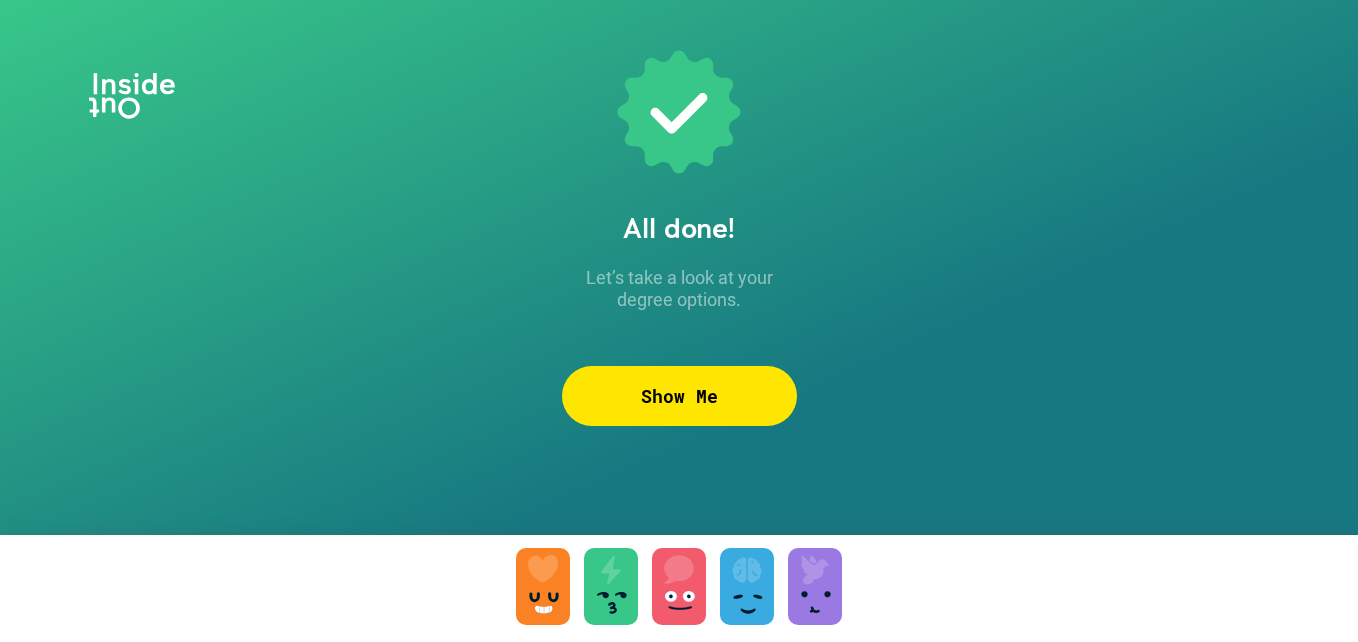 click at bounding box center (679, 586) 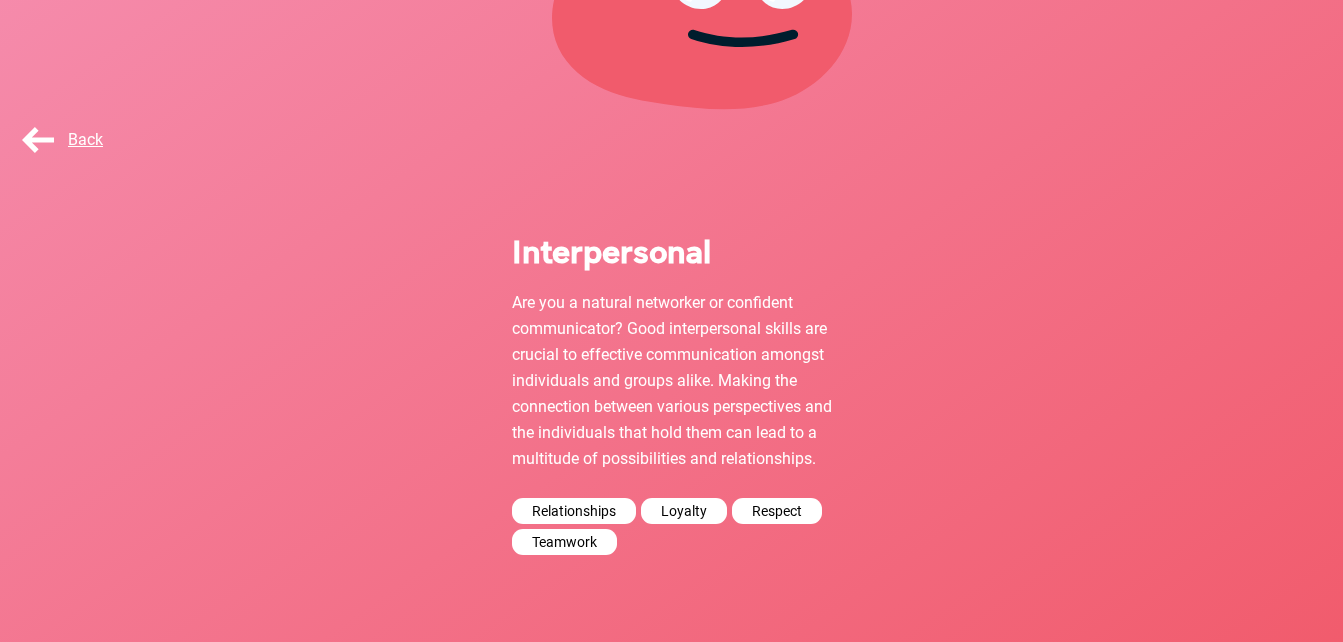 scroll, scrollTop: 280, scrollLeft: 0, axis: vertical 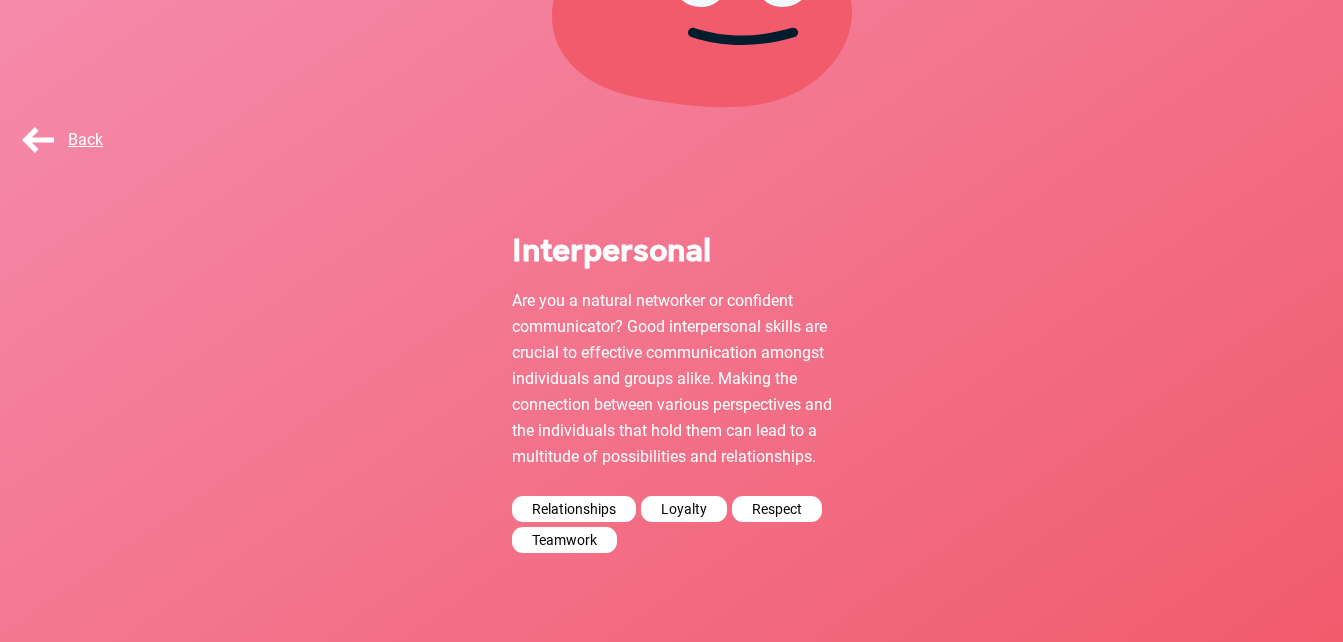 click on "Back" at bounding box center (60, 139) 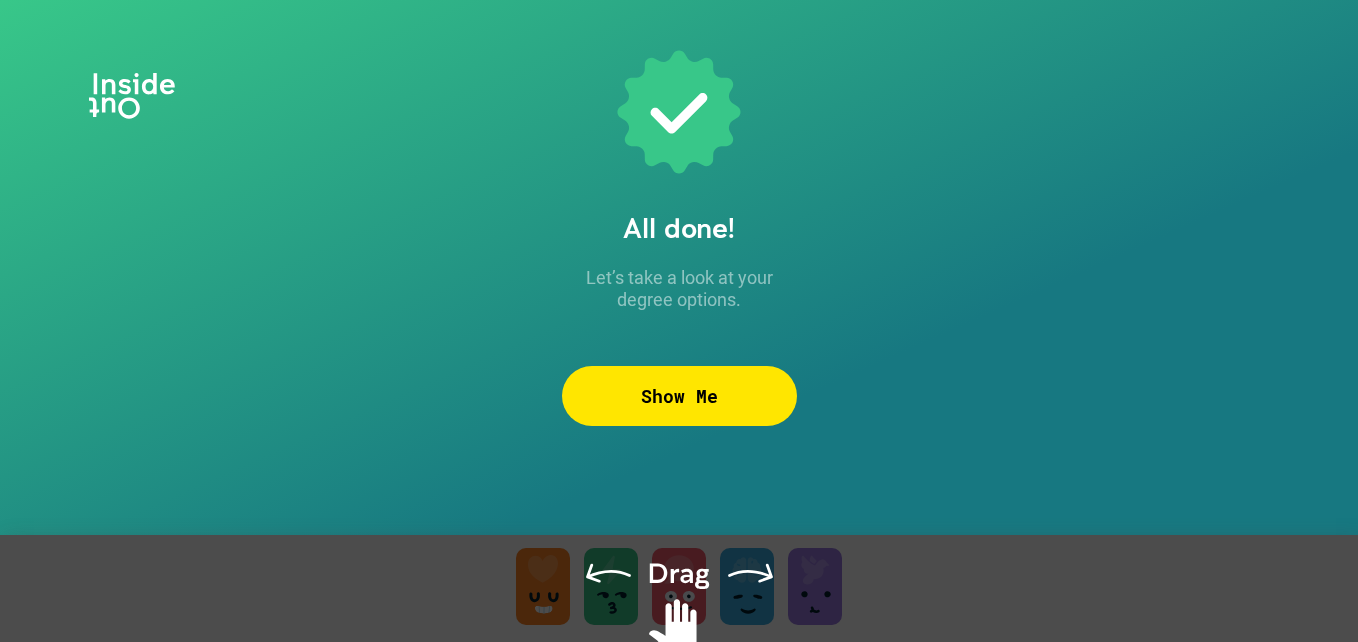 click at bounding box center (679, 613) 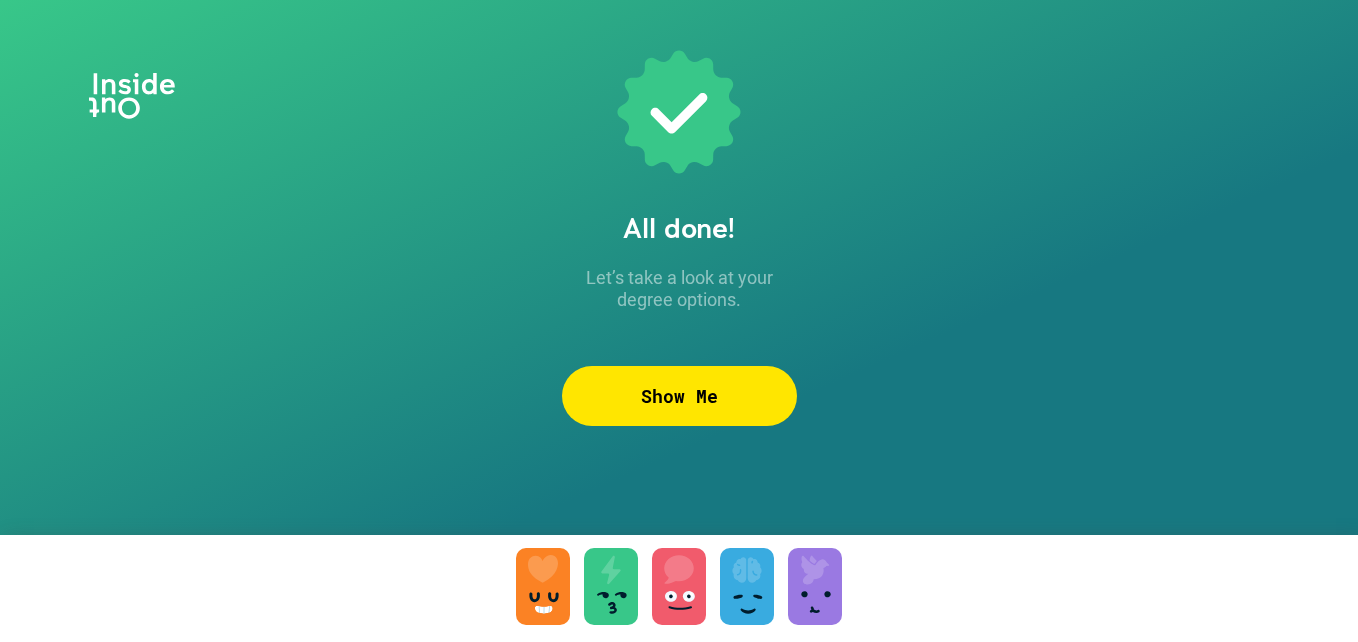 click at bounding box center (815, 586) 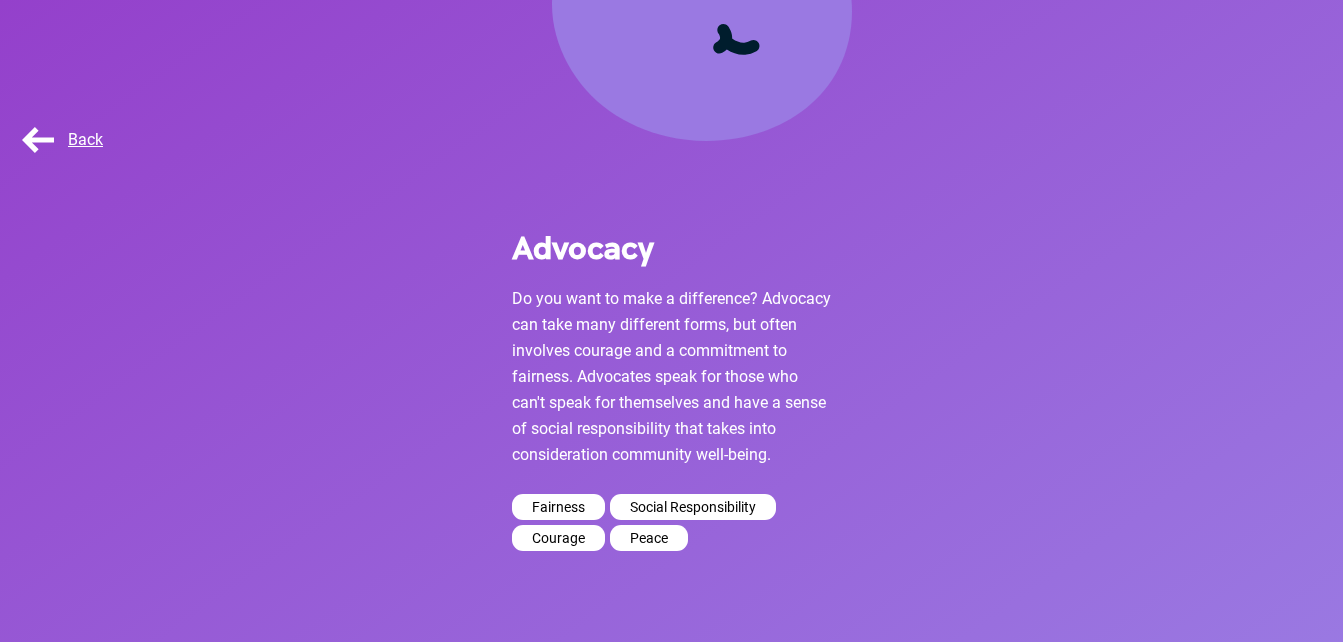 scroll, scrollTop: 283, scrollLeft: 0, axis: vertical 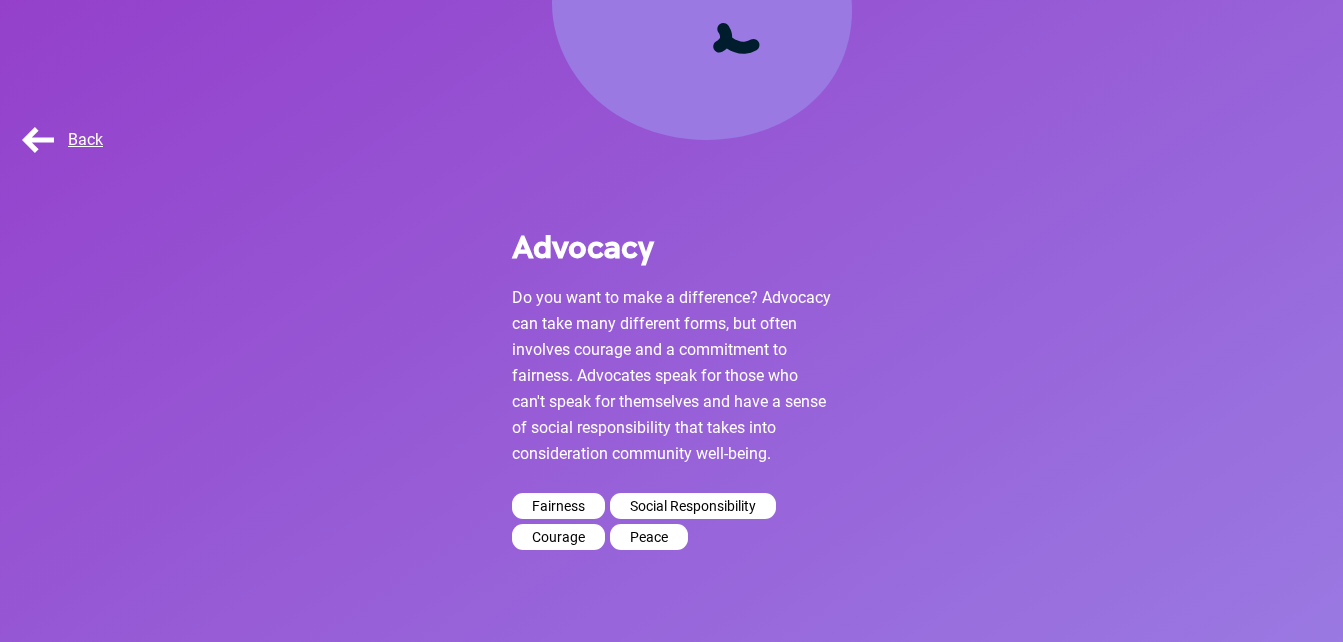 click on "Back" at bounding box center [60, 139] 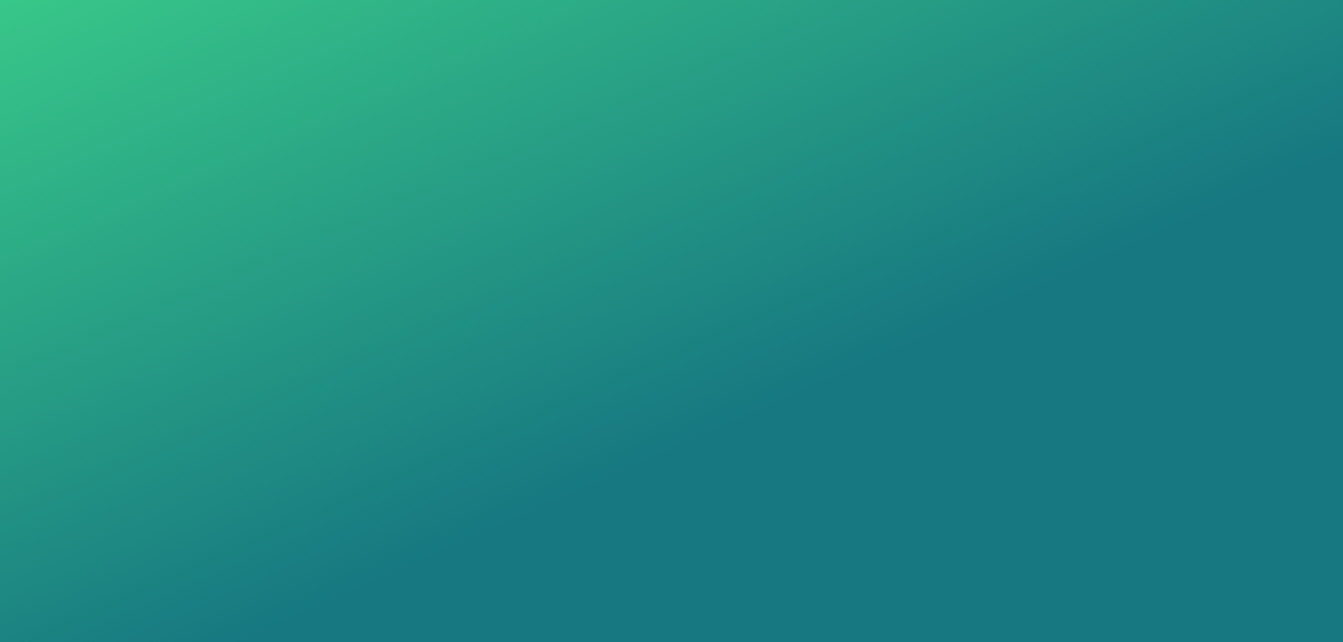 scroll, scrollTop: 0, scrollLeft: 0, axis: both 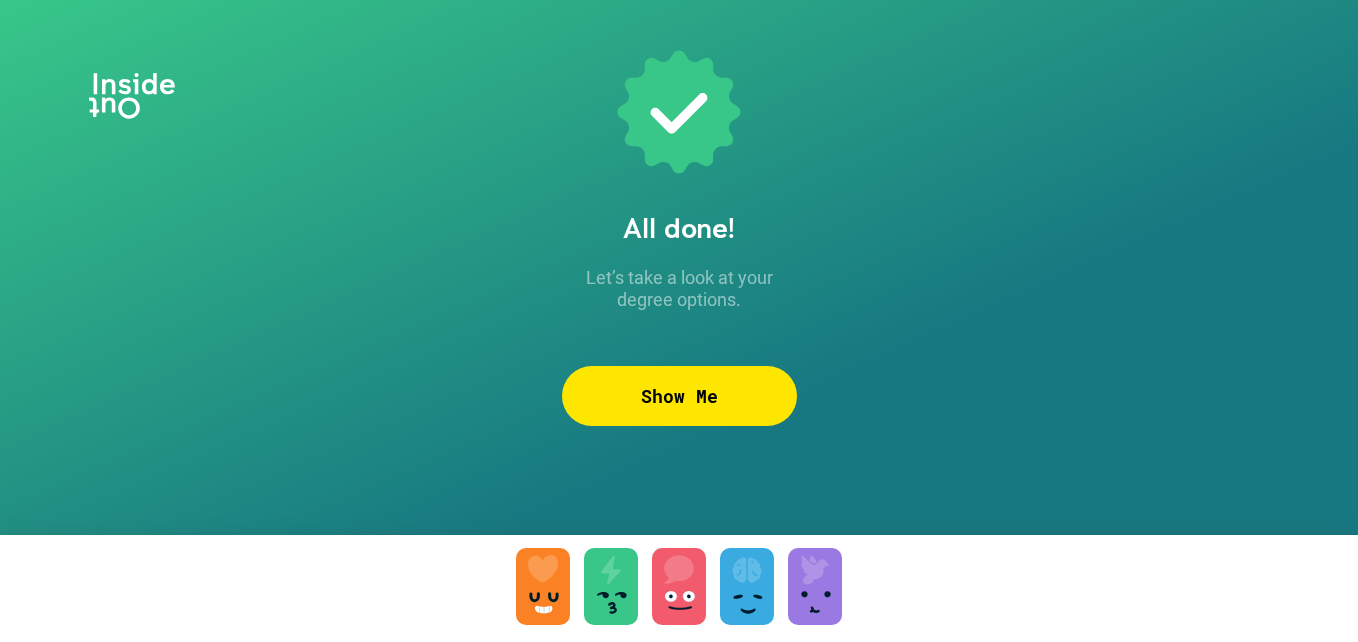 click at bounding box center (747, 586) 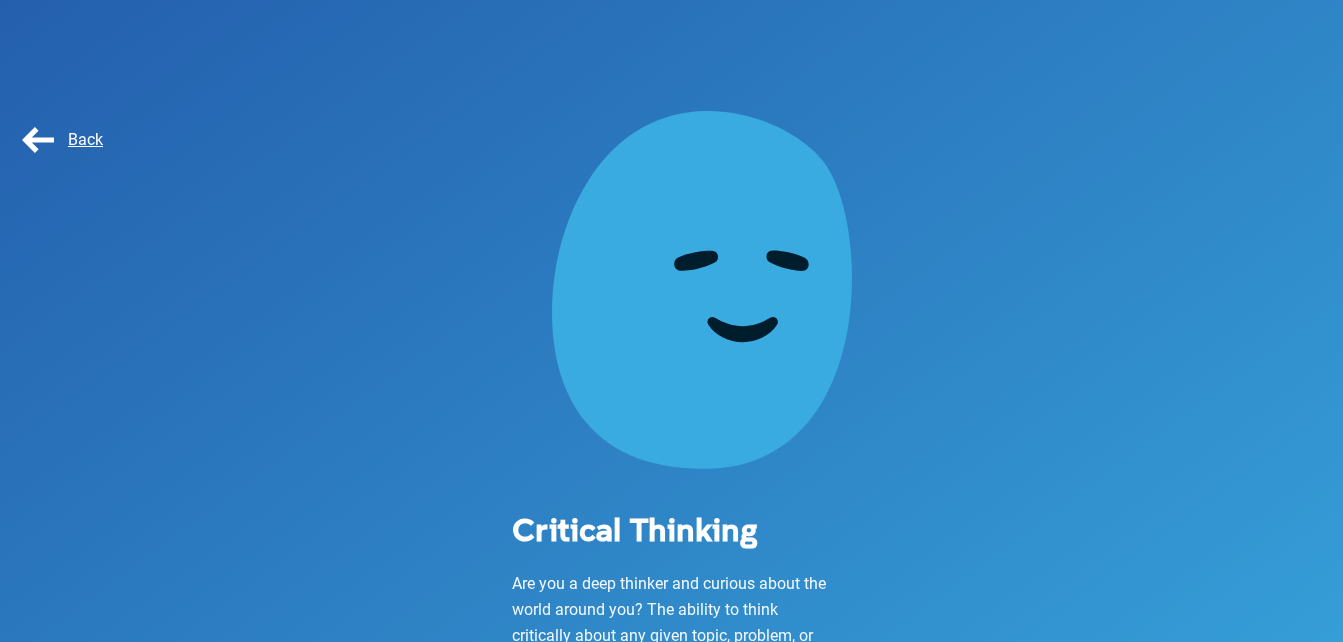scroll, scrollTop: 350, scrollLeft: 0, axis: vertical 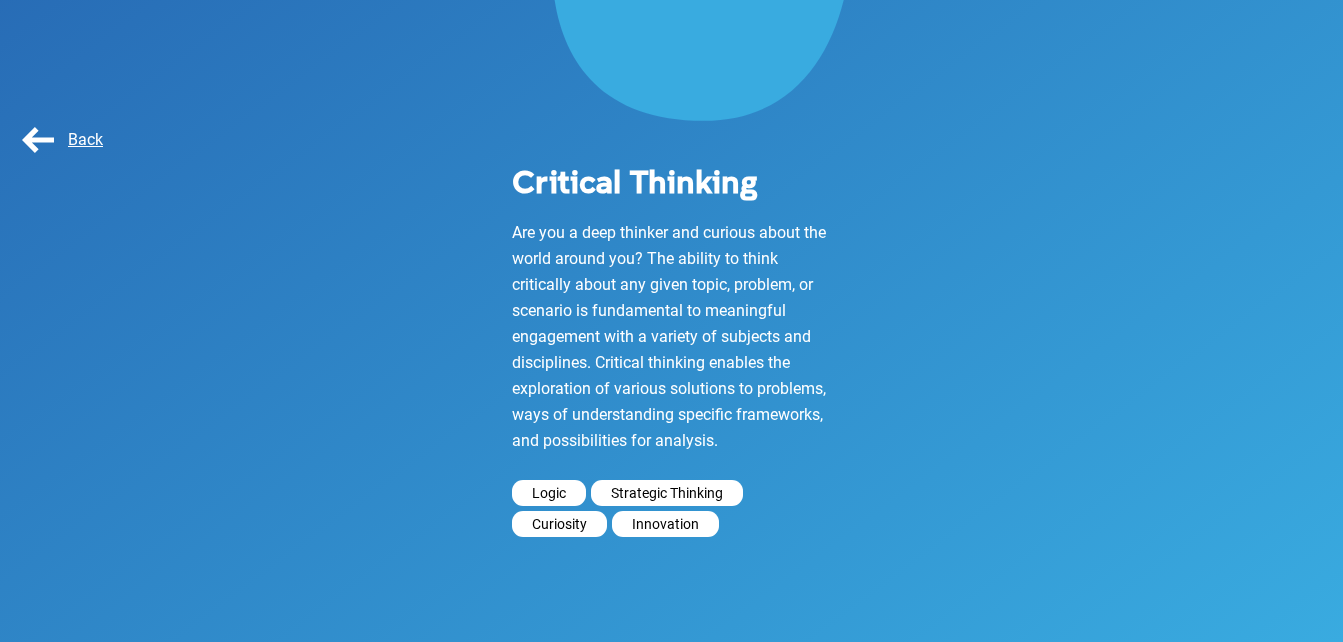 click on "Back" at bounding box center [60, 139] 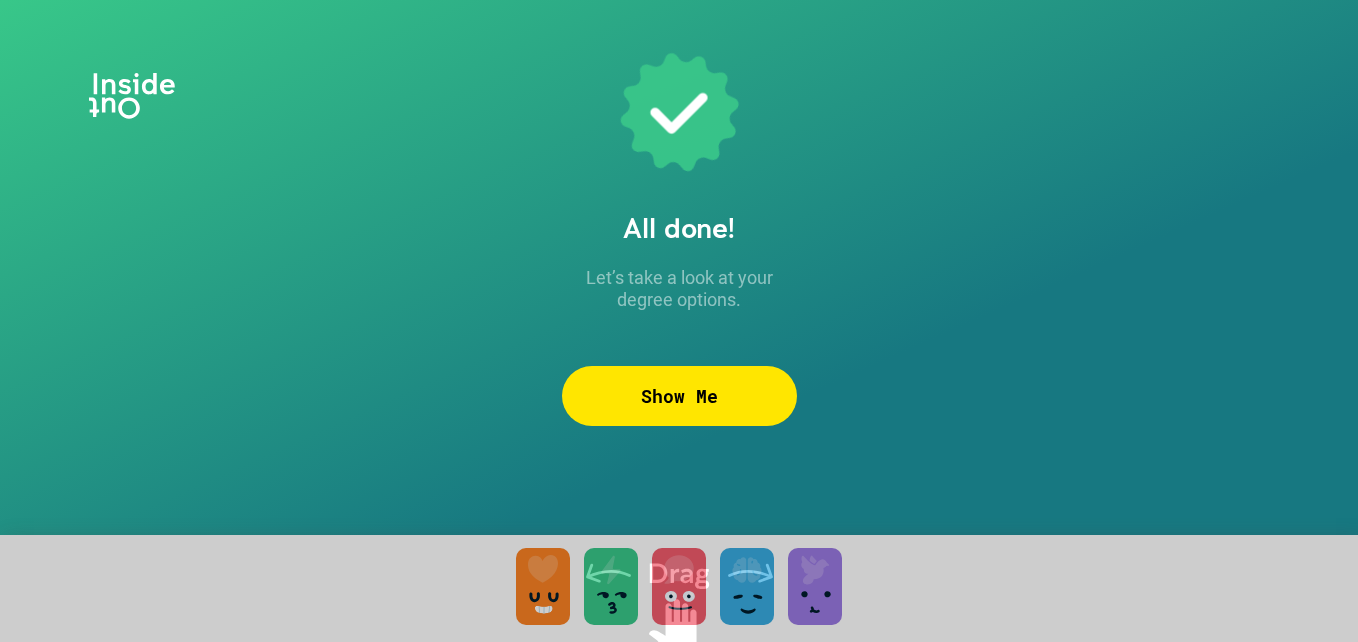 click at bounding box center [679, 613] 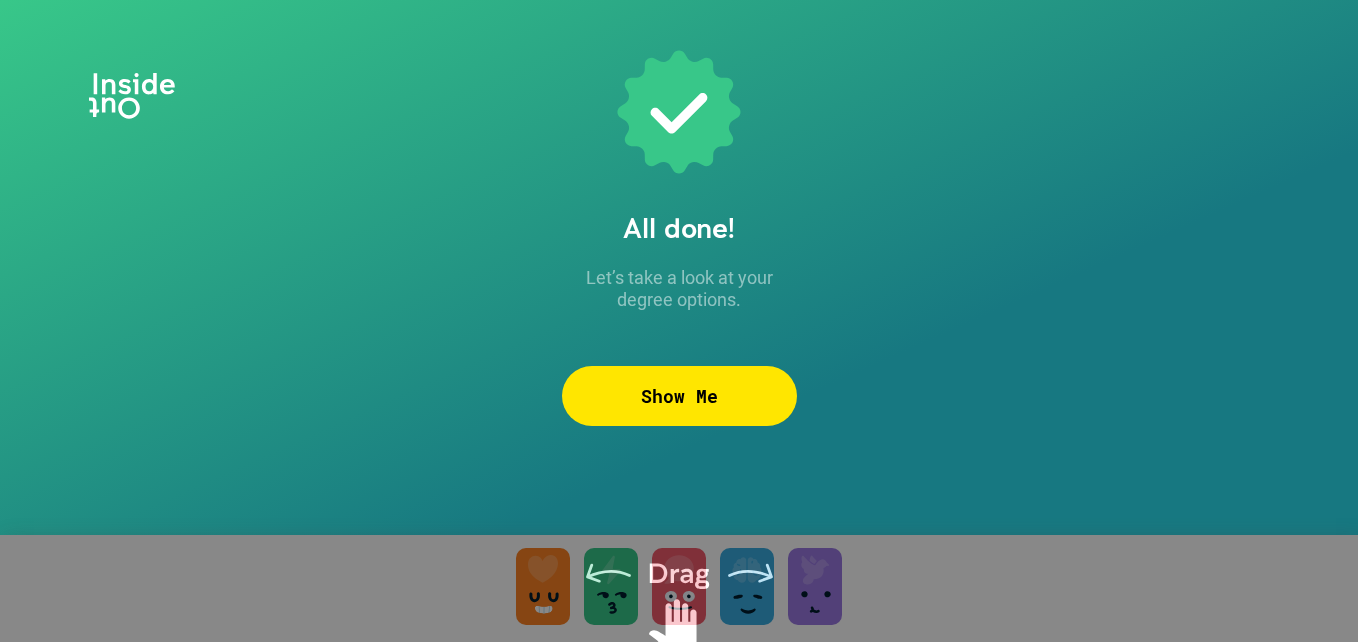 click at bounding box center (679, 613) 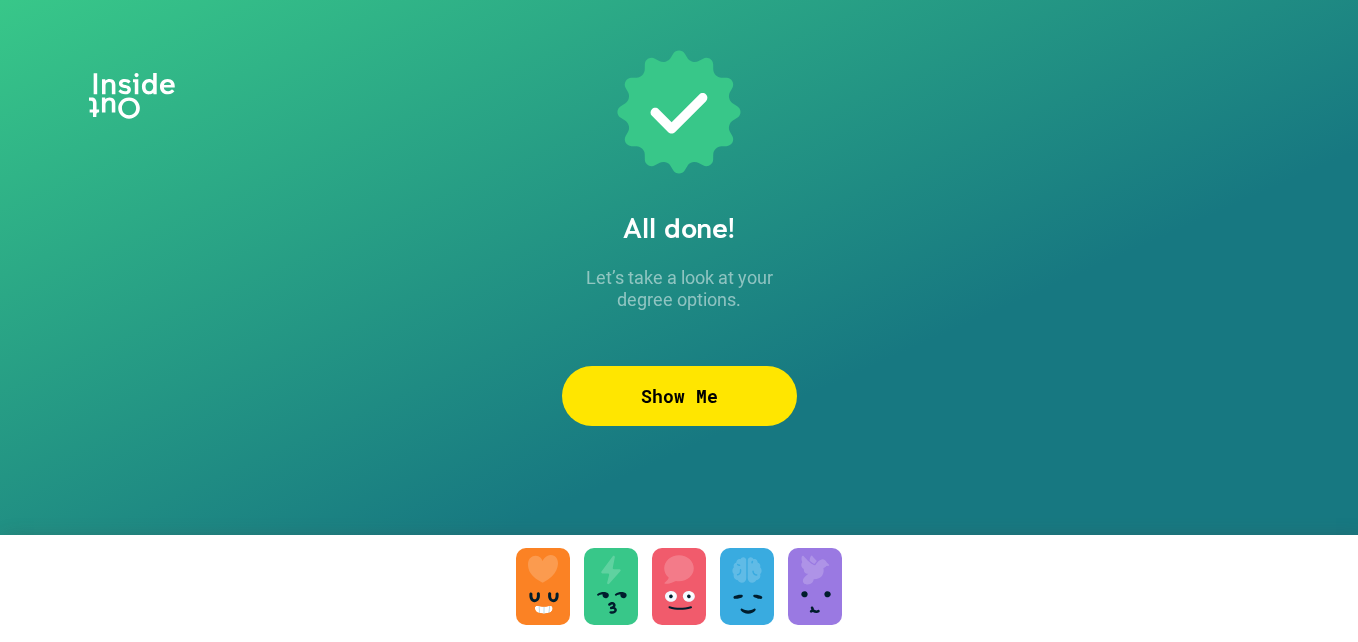 click at bounding box center (679, 586) 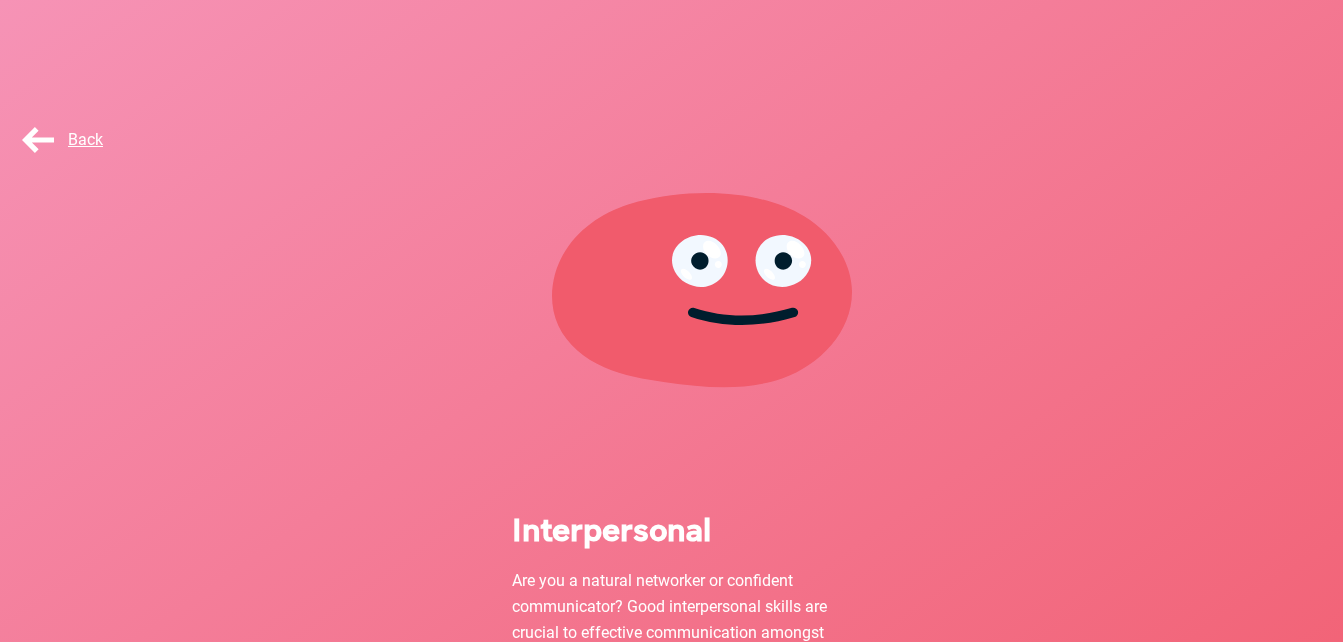 scroll, scrollTop: 324, scrollLeft: 0, axis: vertical 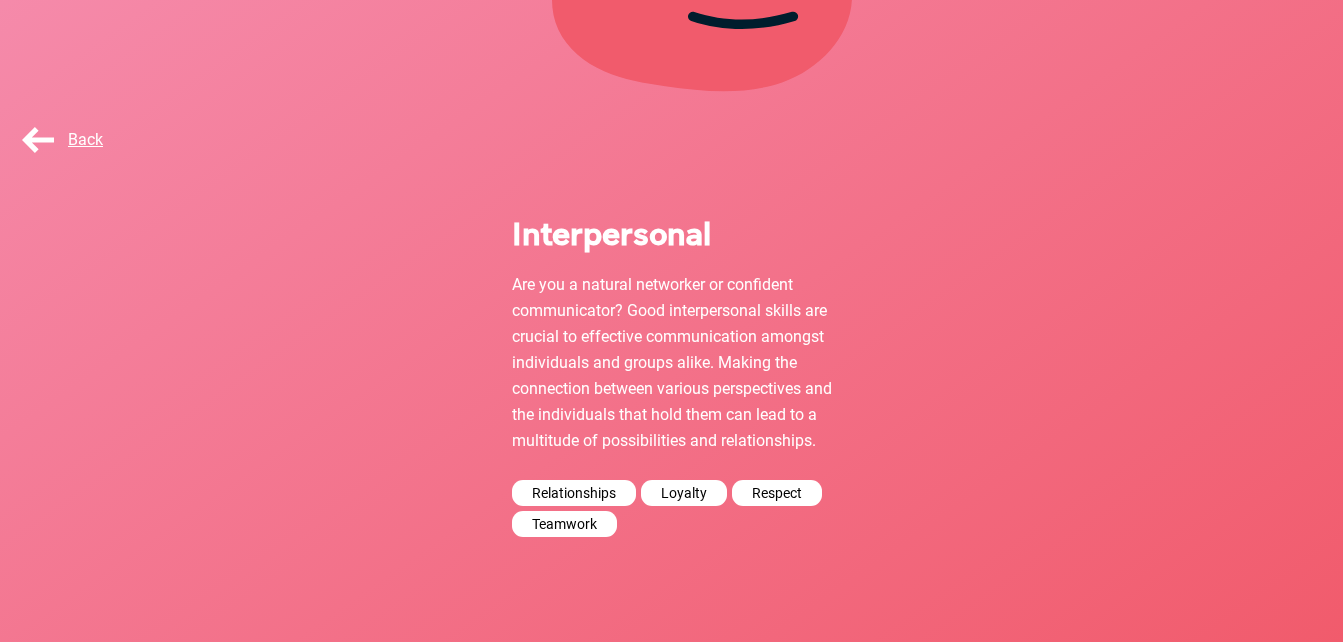 click on "Back" at bounding box center (68, 140) 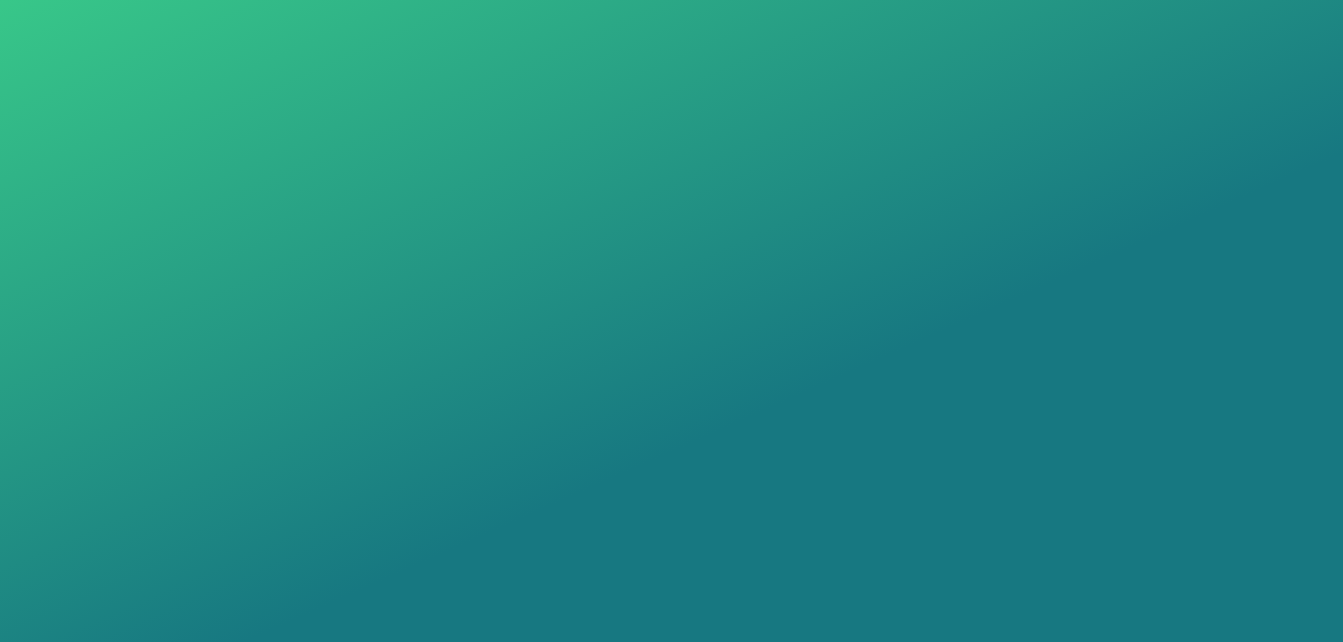 scroll, scrollTop: 0, scrollLeft: 0, axis: both 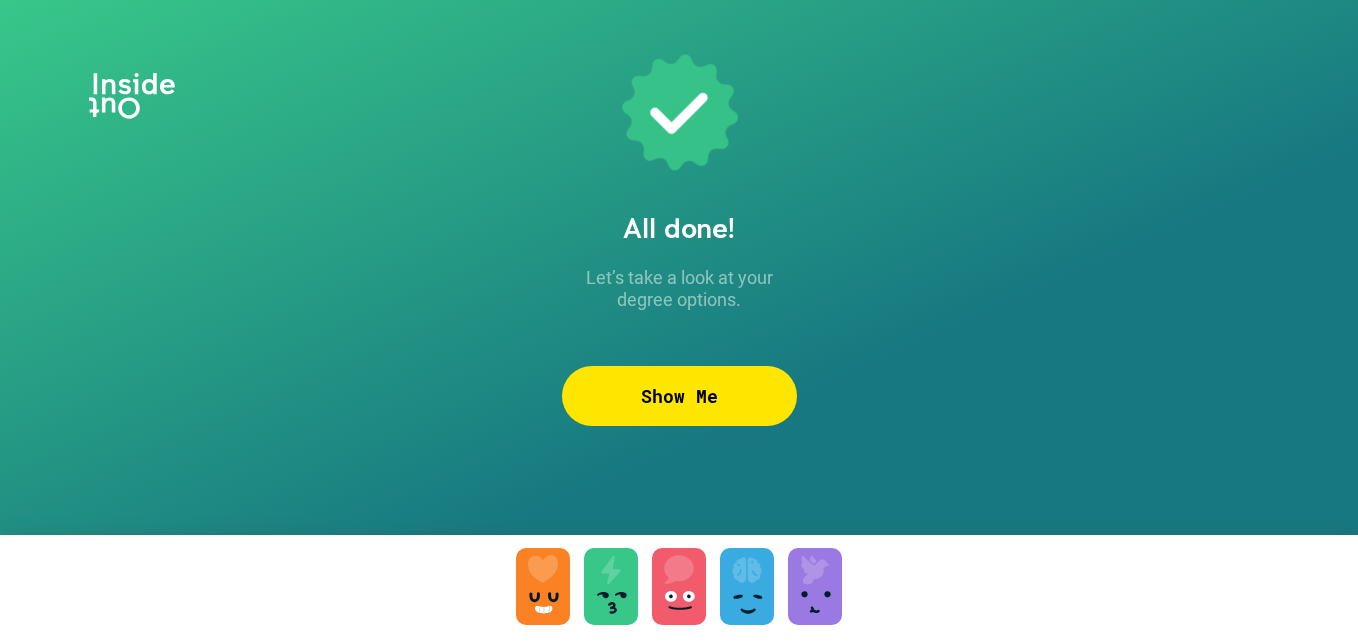 click on "Show Me" at bounding box center (679, 396) 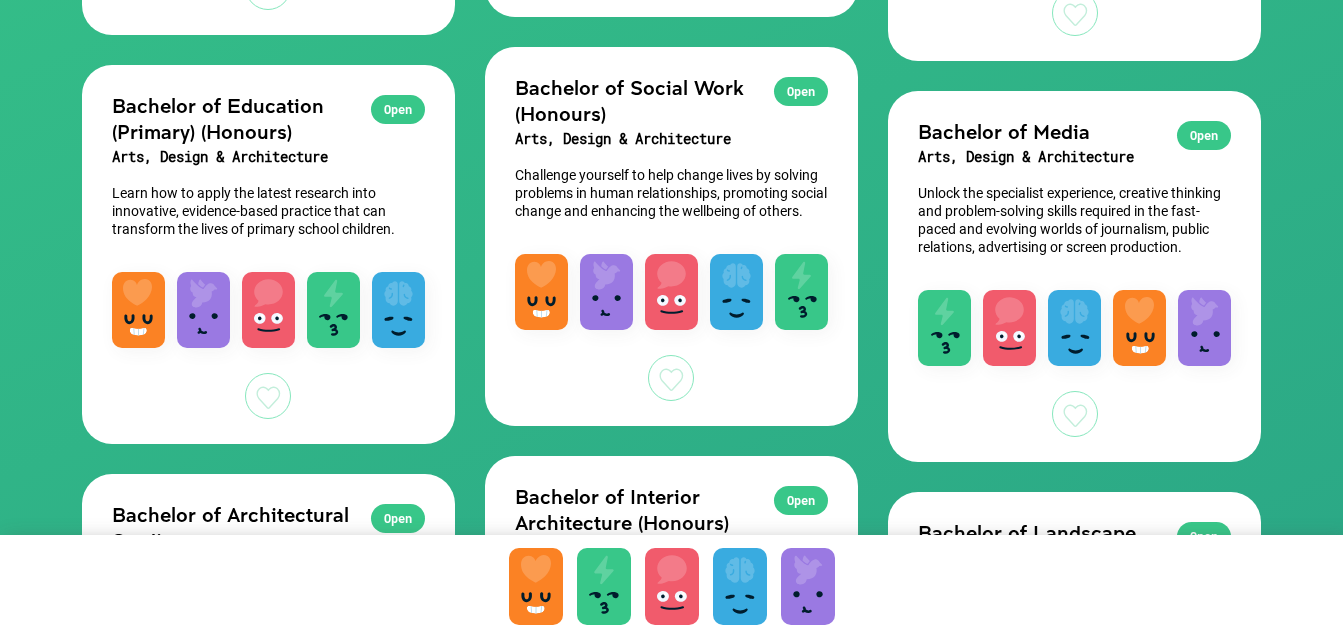 scroll, scrollTop: 616, scrollLeft: 0, axis: vertical 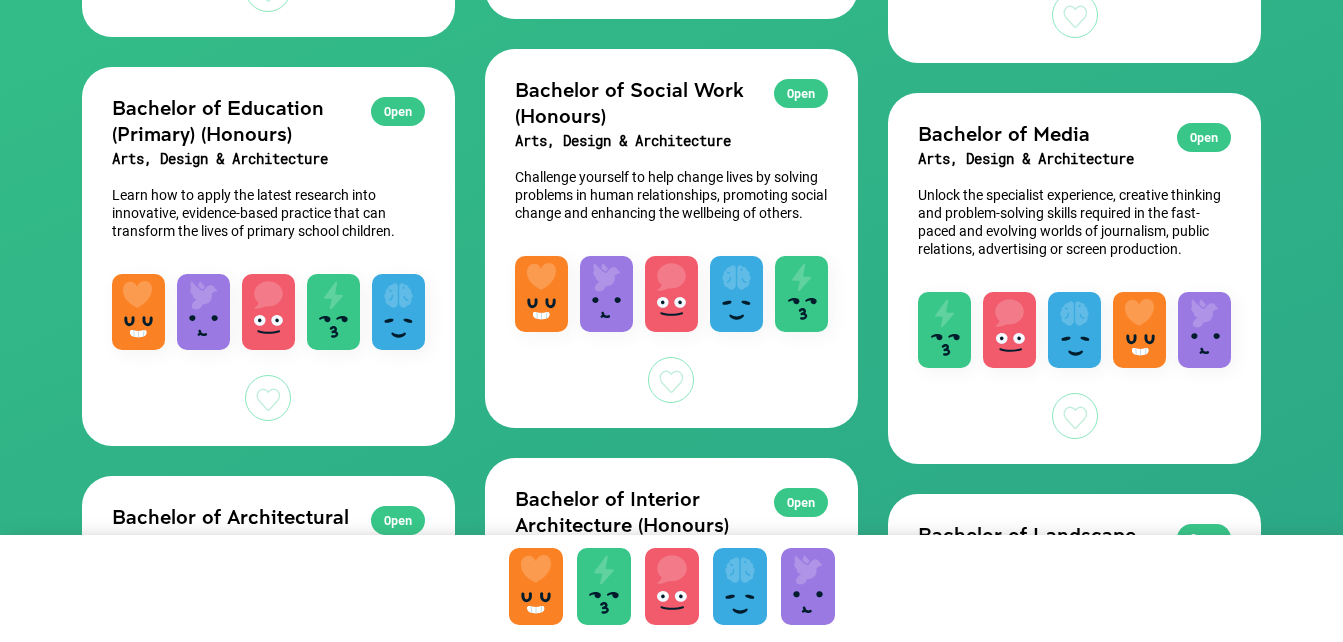 click at bounding box center (268, 398) 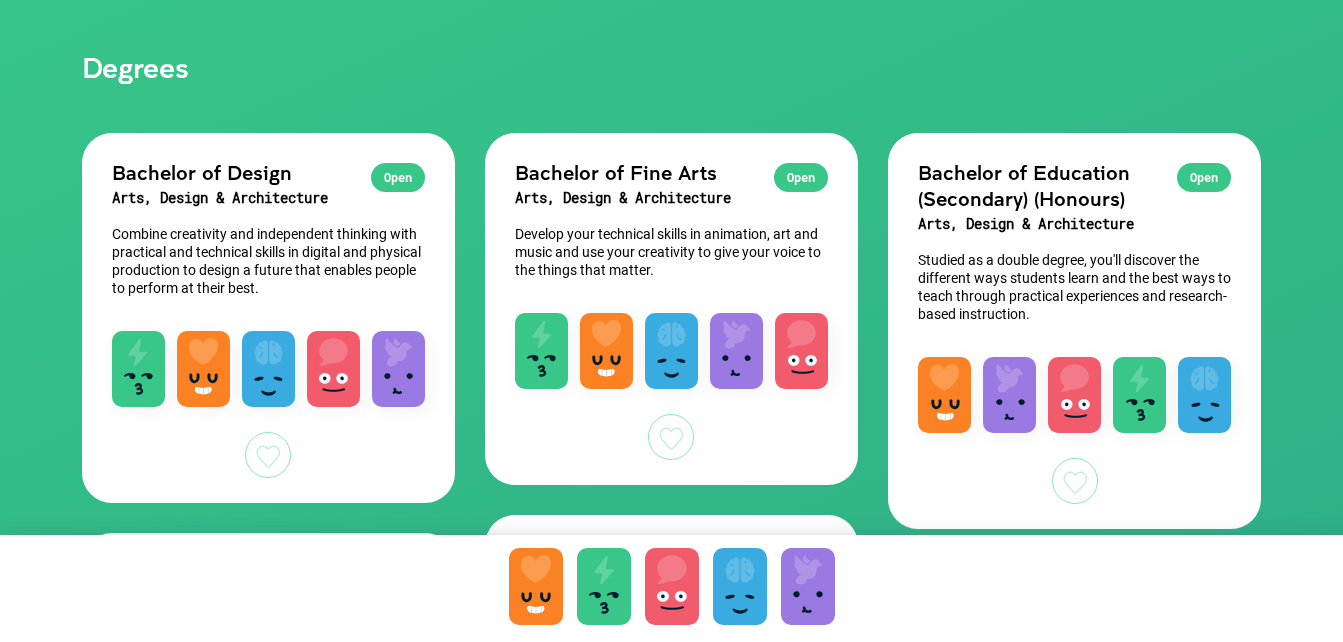 scroll, scrollTop: 305, scrollLeft: 0, axis: vertical 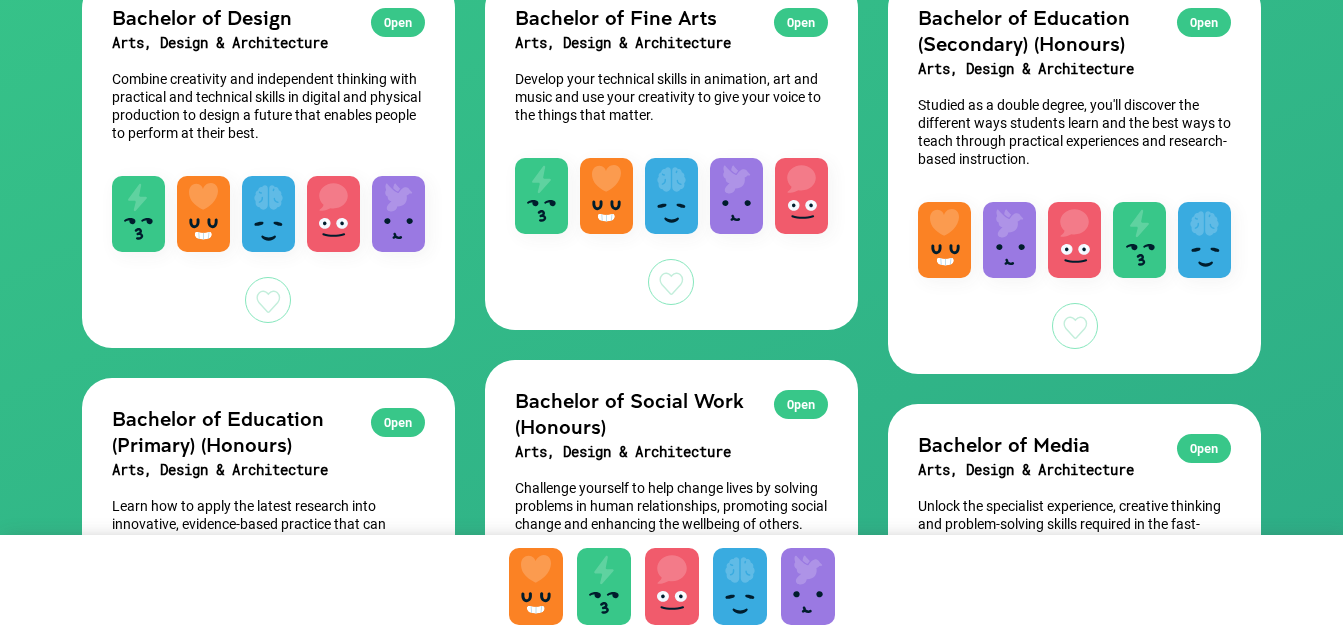 click at bounding box center [1075, 326] 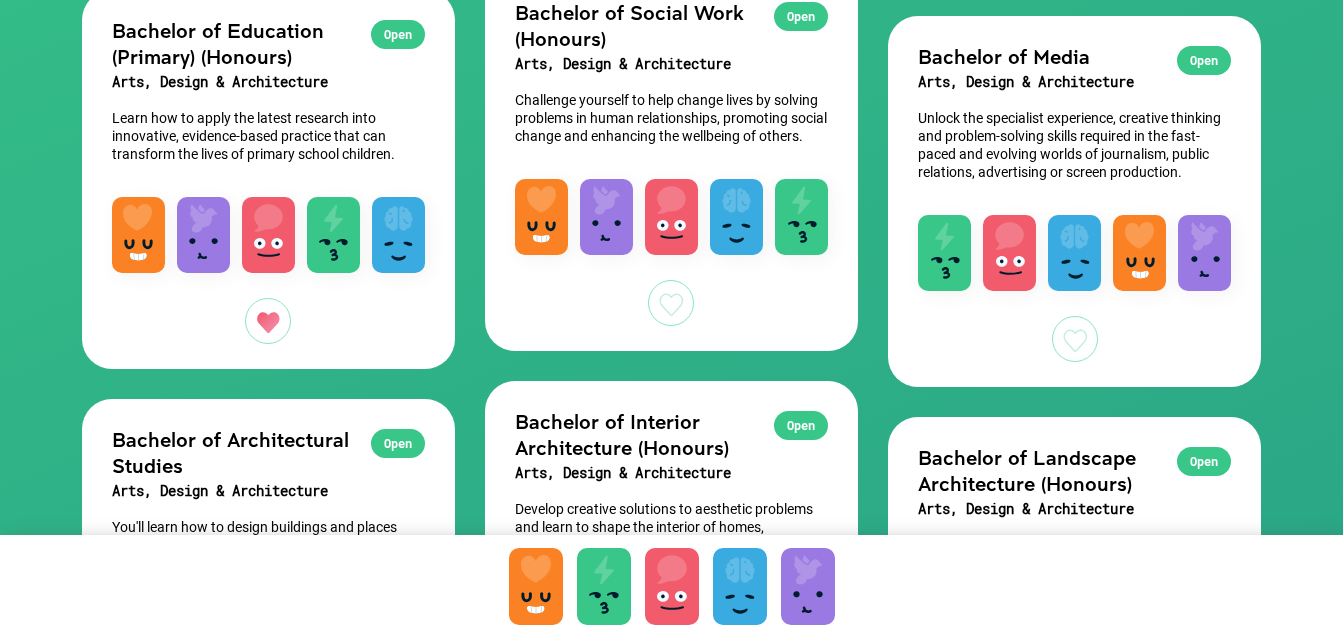 scroll, scrollTop: 700, scrollLeft: 0, axis: vertical 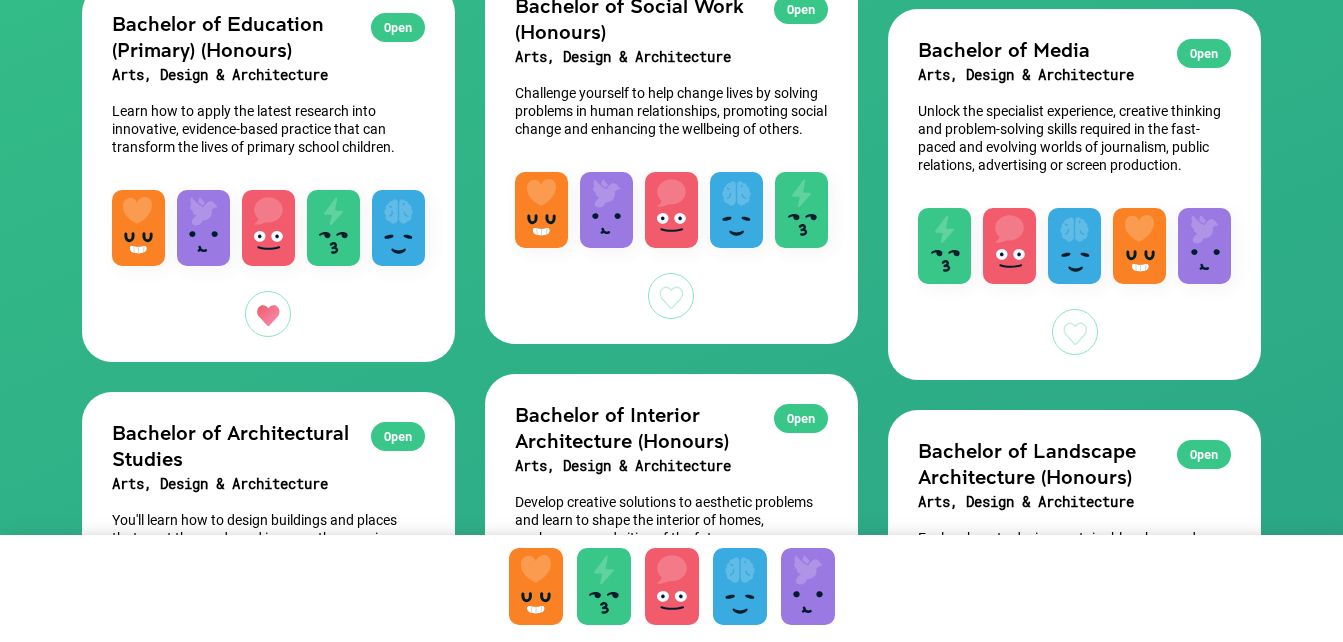click on "Open" at bounding box center [398, 27] 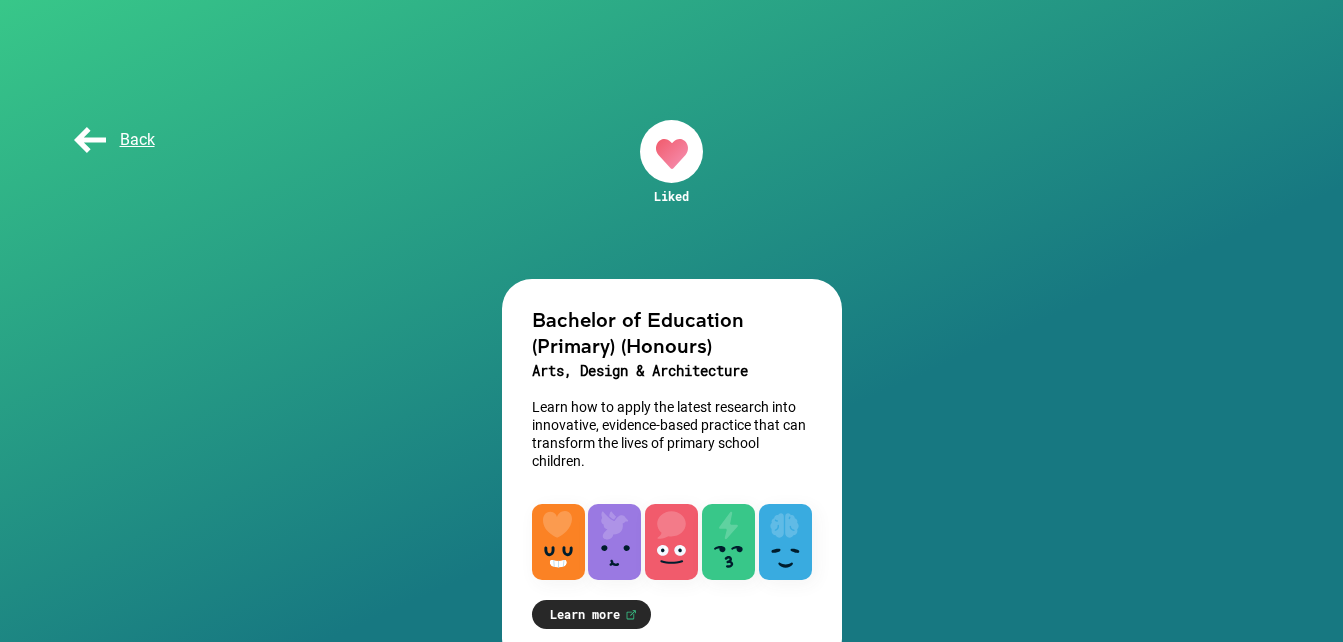 scroll, scrollTop: 57, scrollLeft: 0, axis: vertical 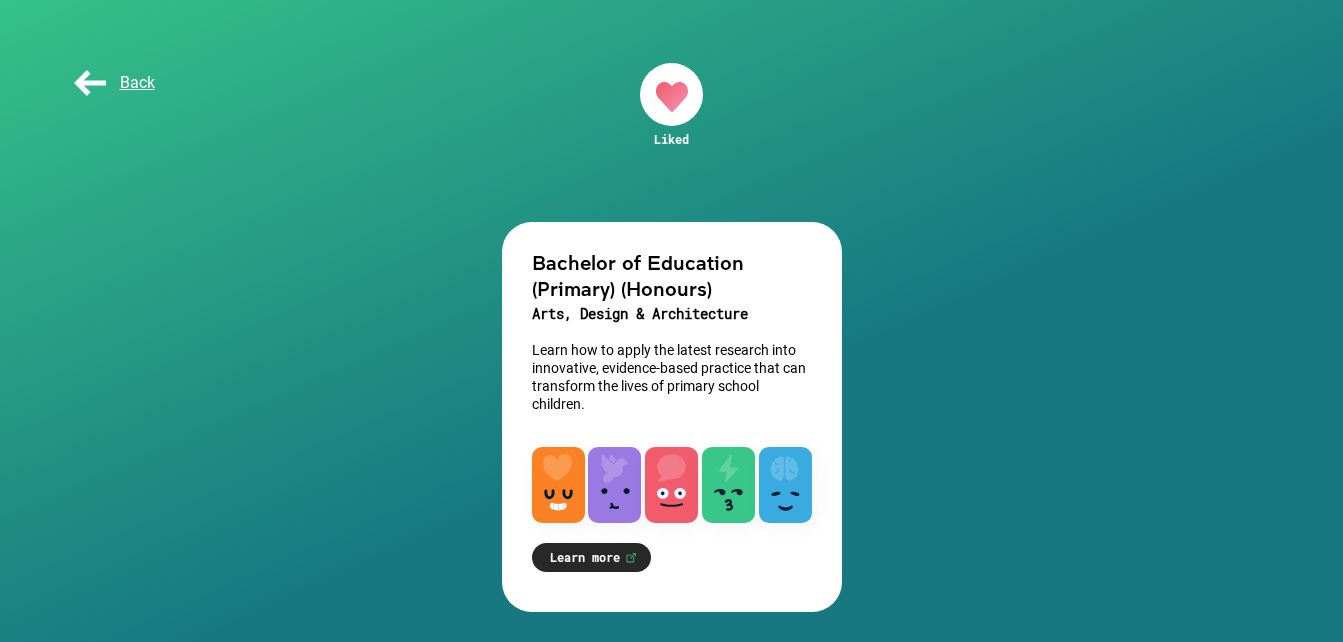 click at bounding box center [631, 558] 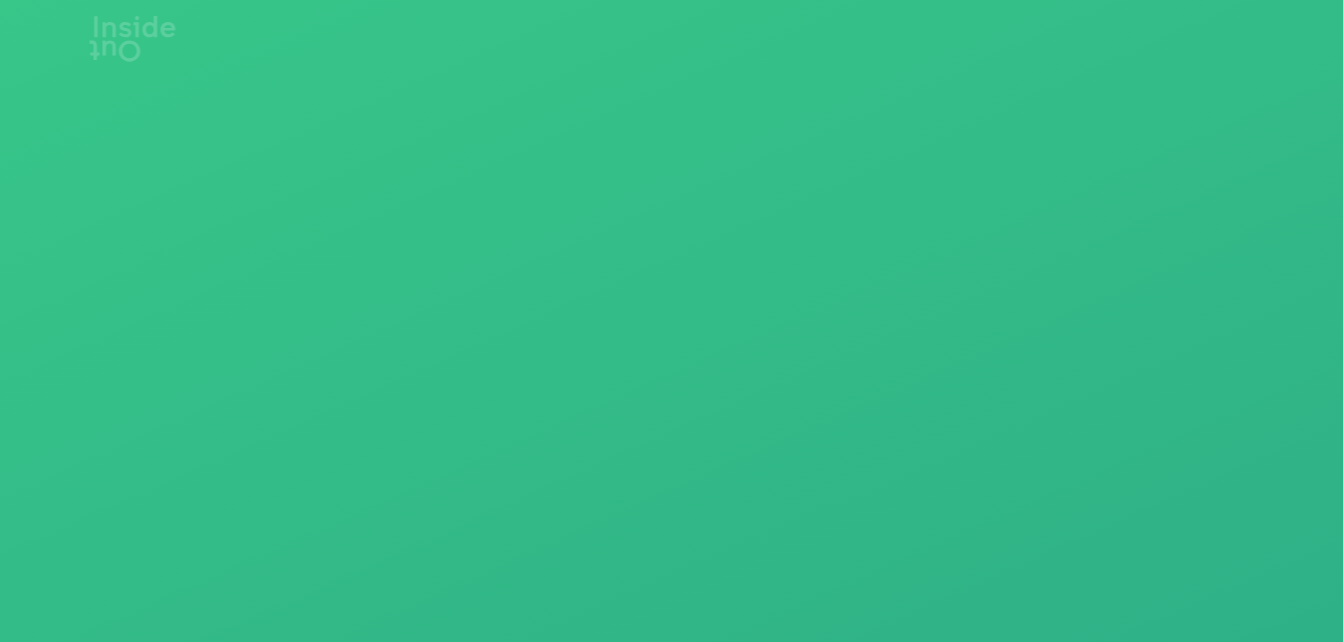 scroll, scrollTop: 0, scrollLeft: 0, axis: both 